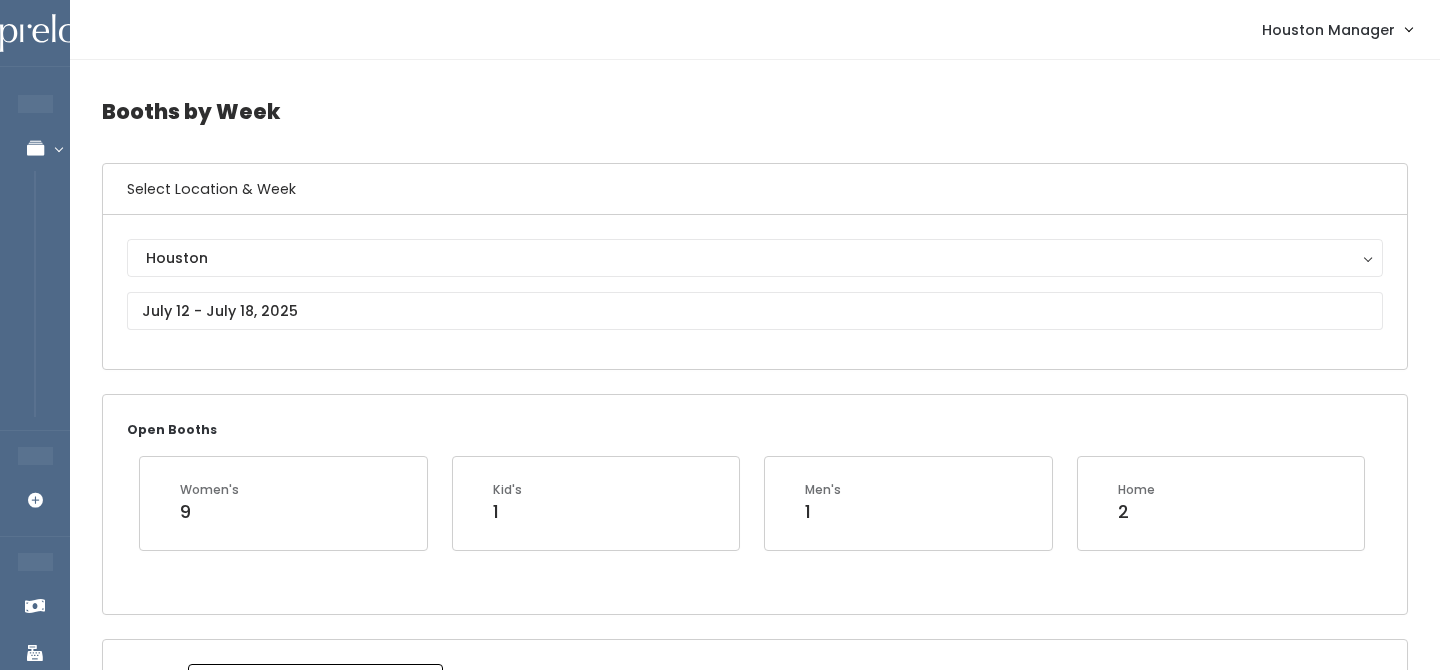 scroll, scrollTop: 0, scrollLeft: 0, axis: both 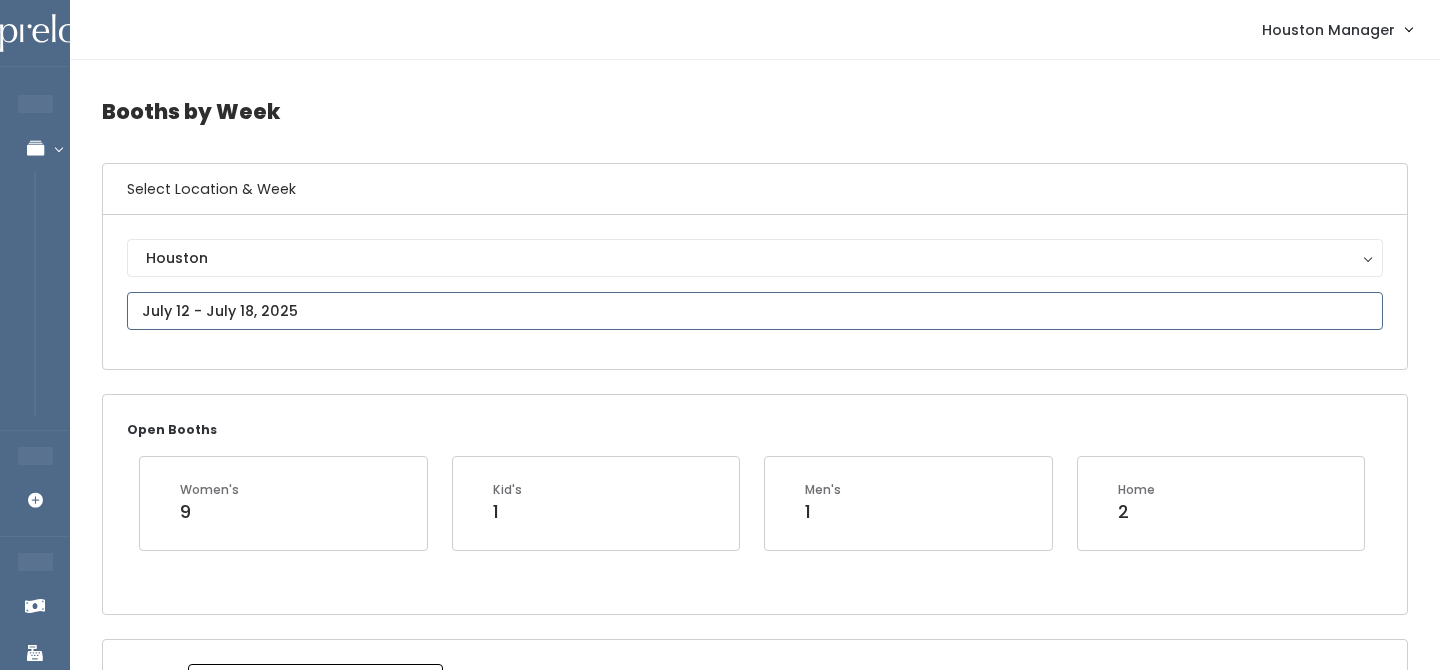 click at bounding box center (755, 311) 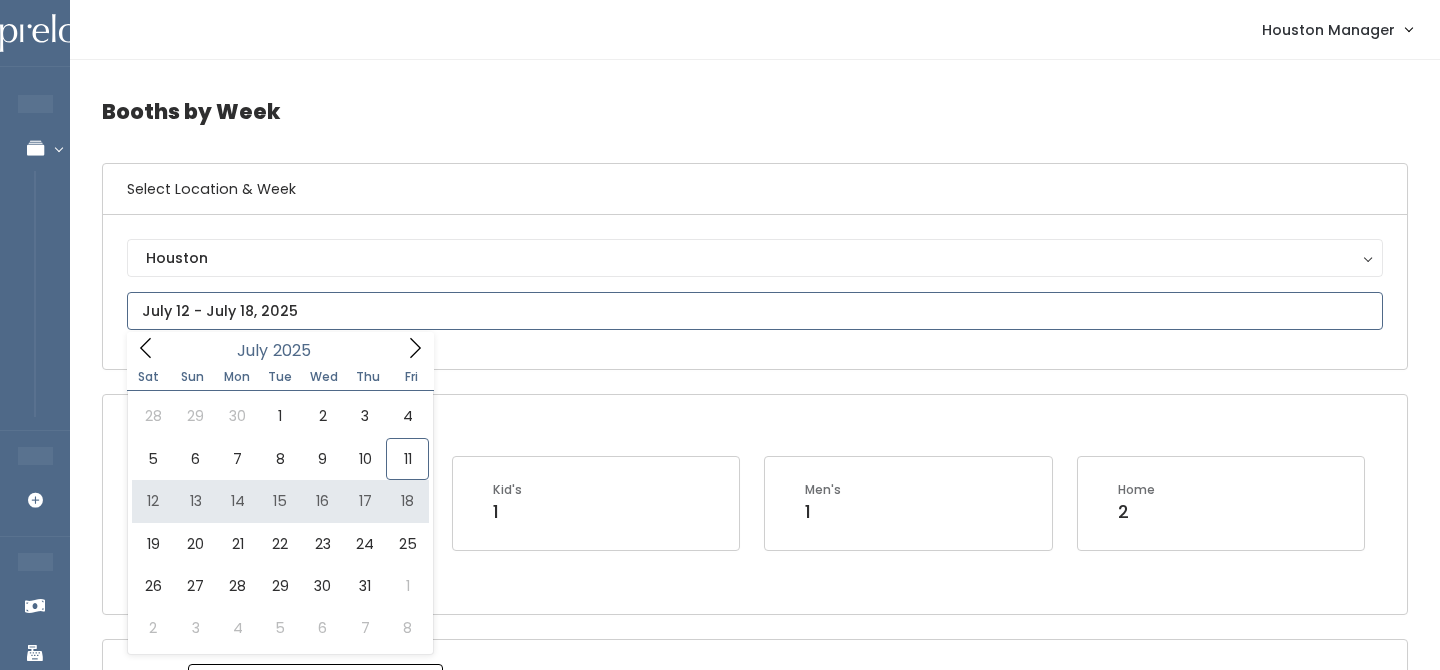 type on "July 12 to July 18" 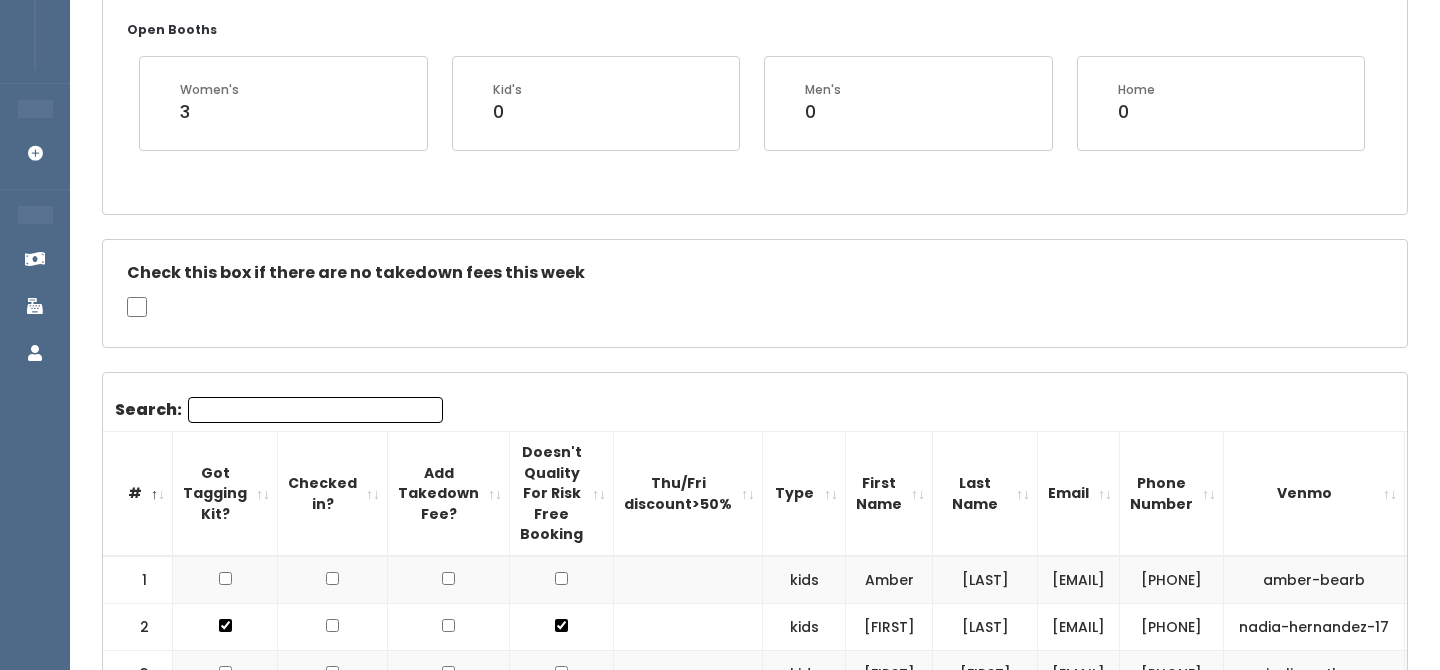 scroll, scrollTop: 1011, scrollLeft: 0, axis: vertical 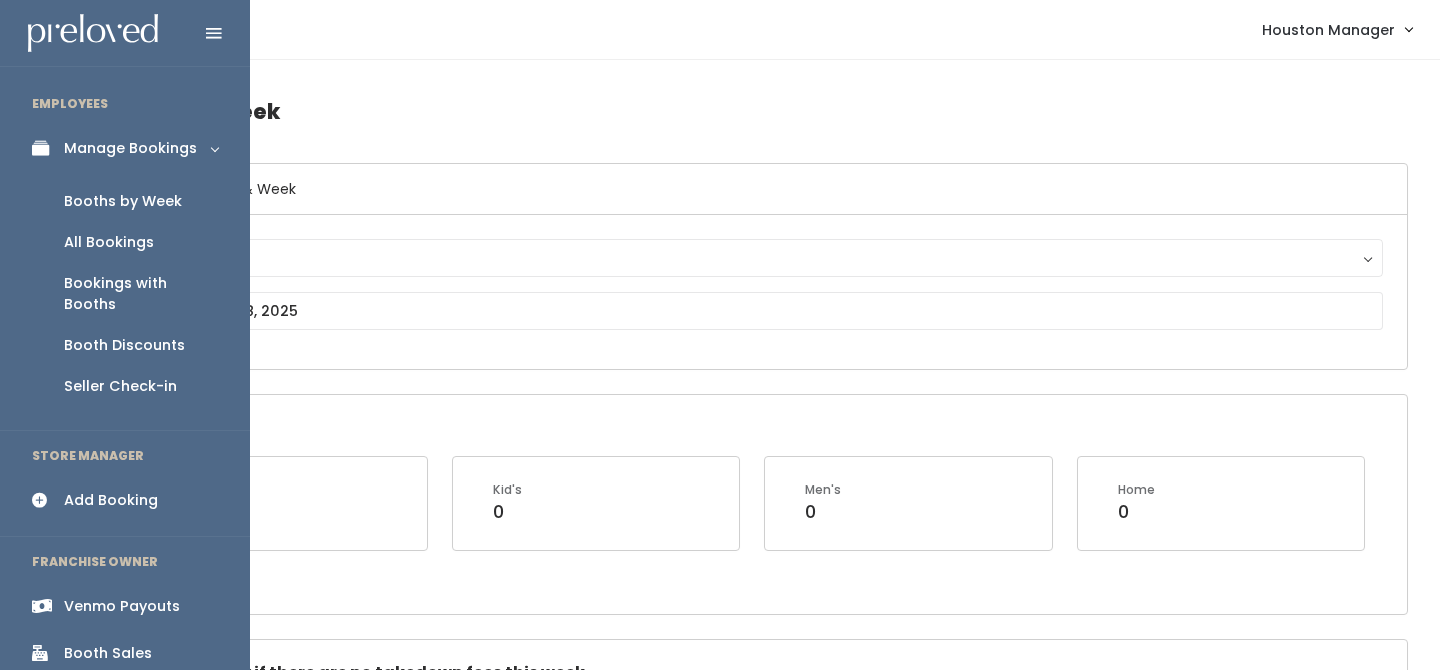 click on "Booth Sales" at bounding box center (125, 653) 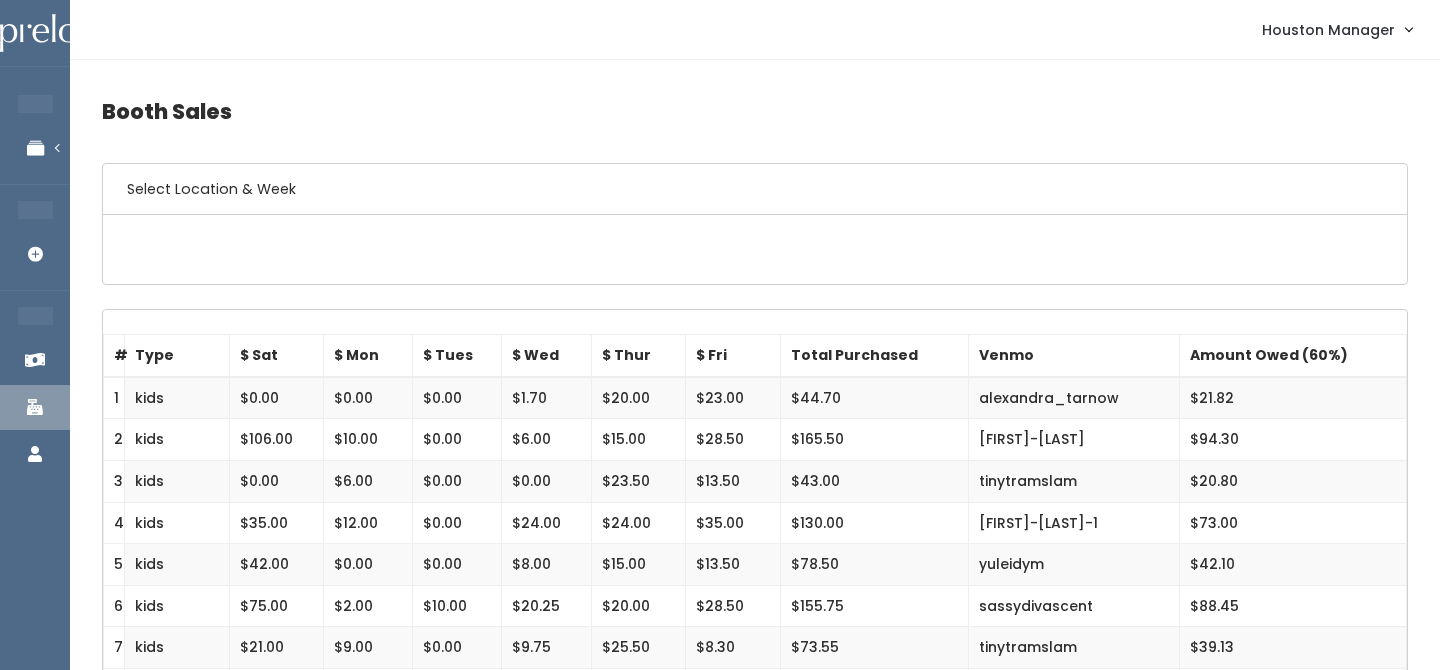 scroll, scrollTop: 0, scrollLeft: 0, axis: both 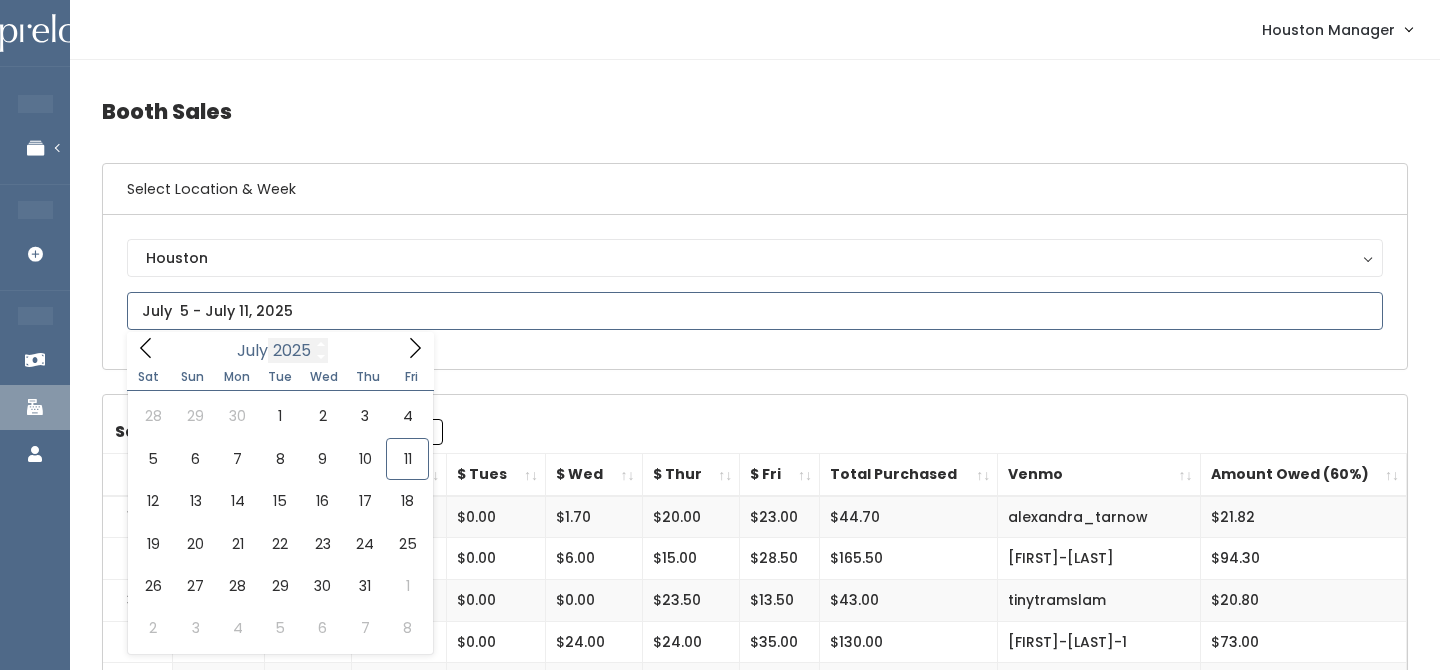 click on "EMPLOYEES
Manage Bookings
Booths by Week
All Bookings
Bookings with Booths
Booth Discounts
Seller Check-in
STORE MANAGER
Add Booking
FRANCHISE OWNER
Venmo Payouts
Booth Sales
Customers" at bounding box center [720, 1716] 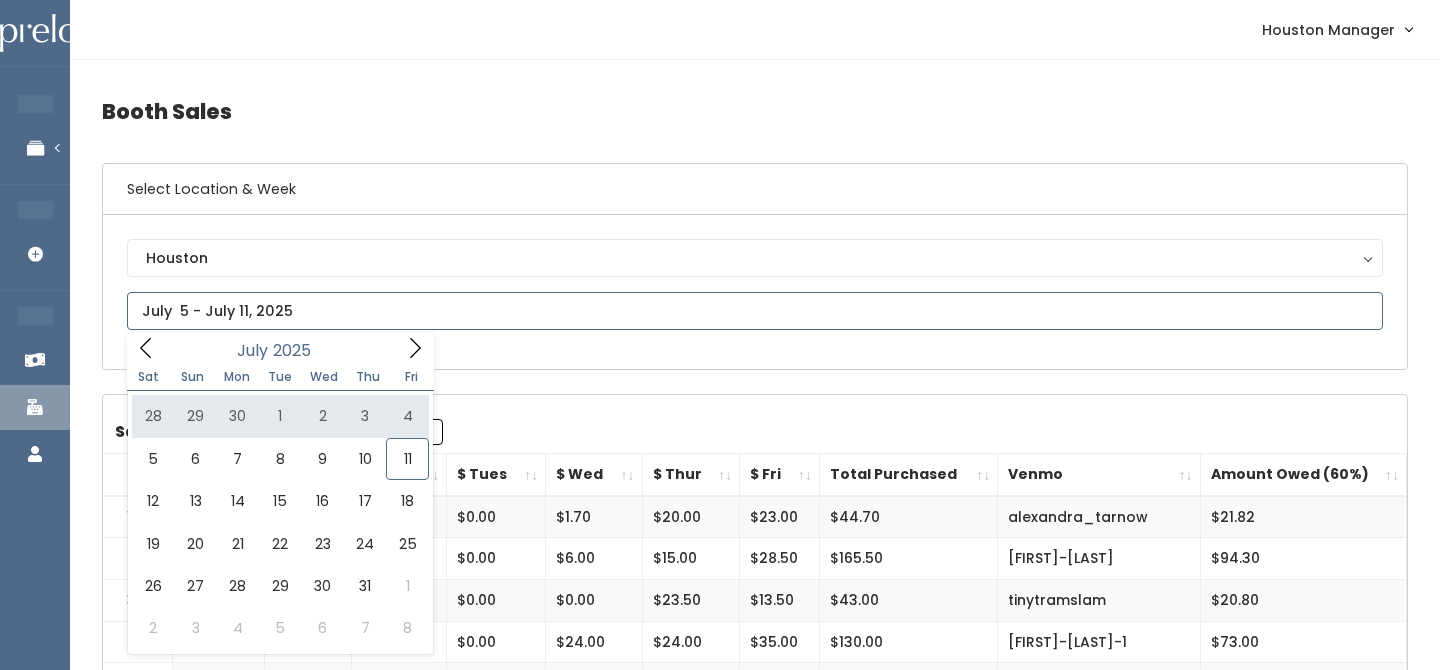 type on "July 5 to July 11" 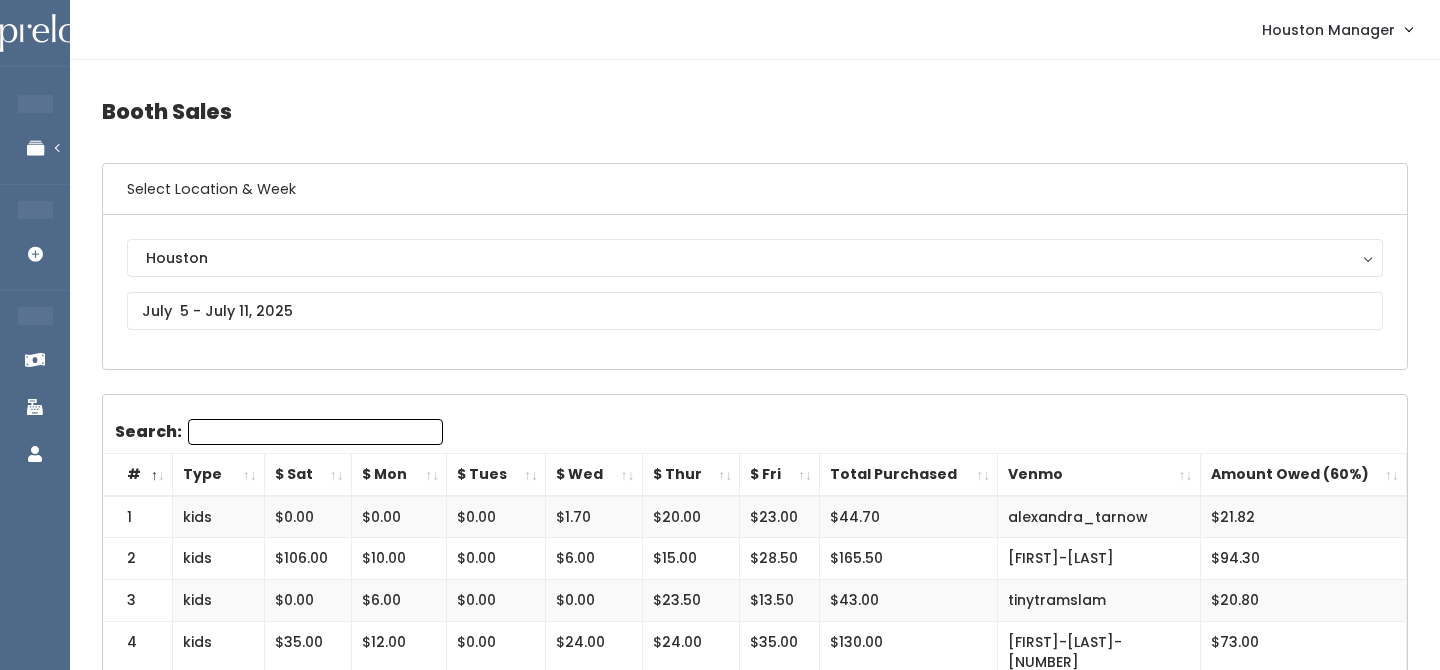 scroll, scrollTop: 0, scrollLeft: 0, axis: both 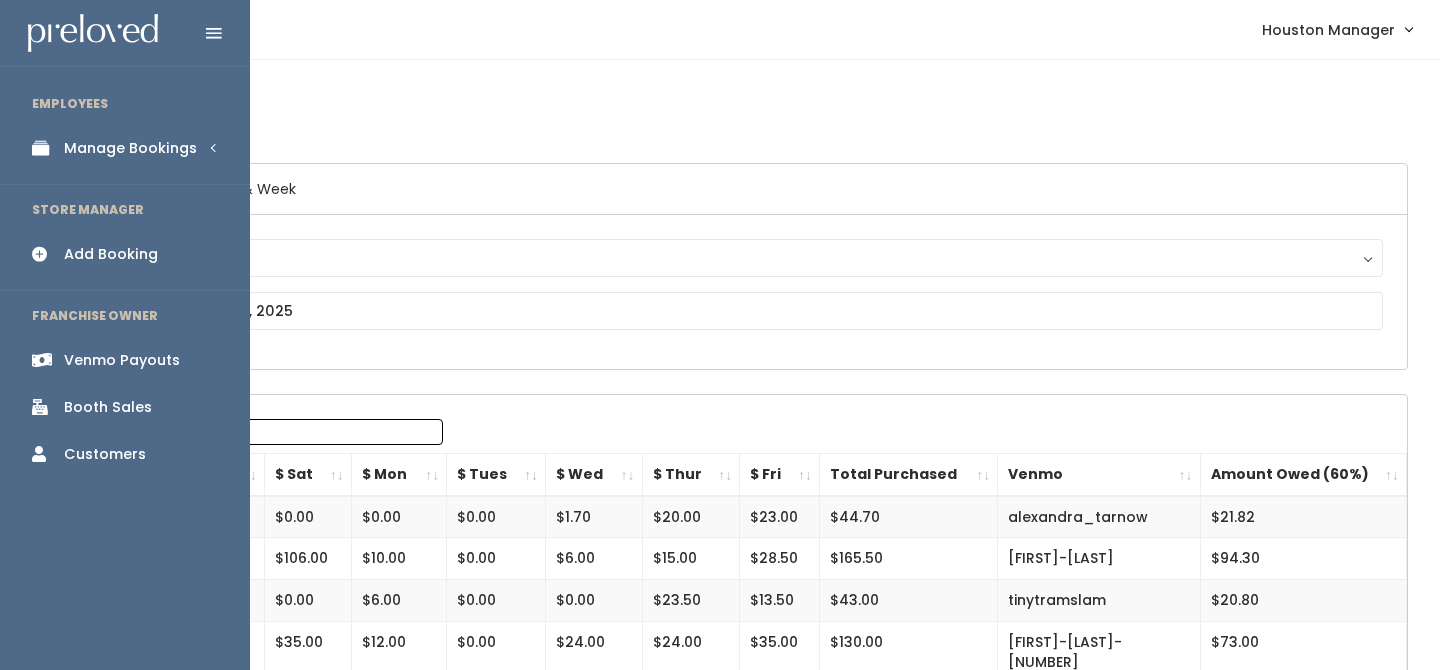 click on "Venmo Payouts" at bounding box center [122, 360] 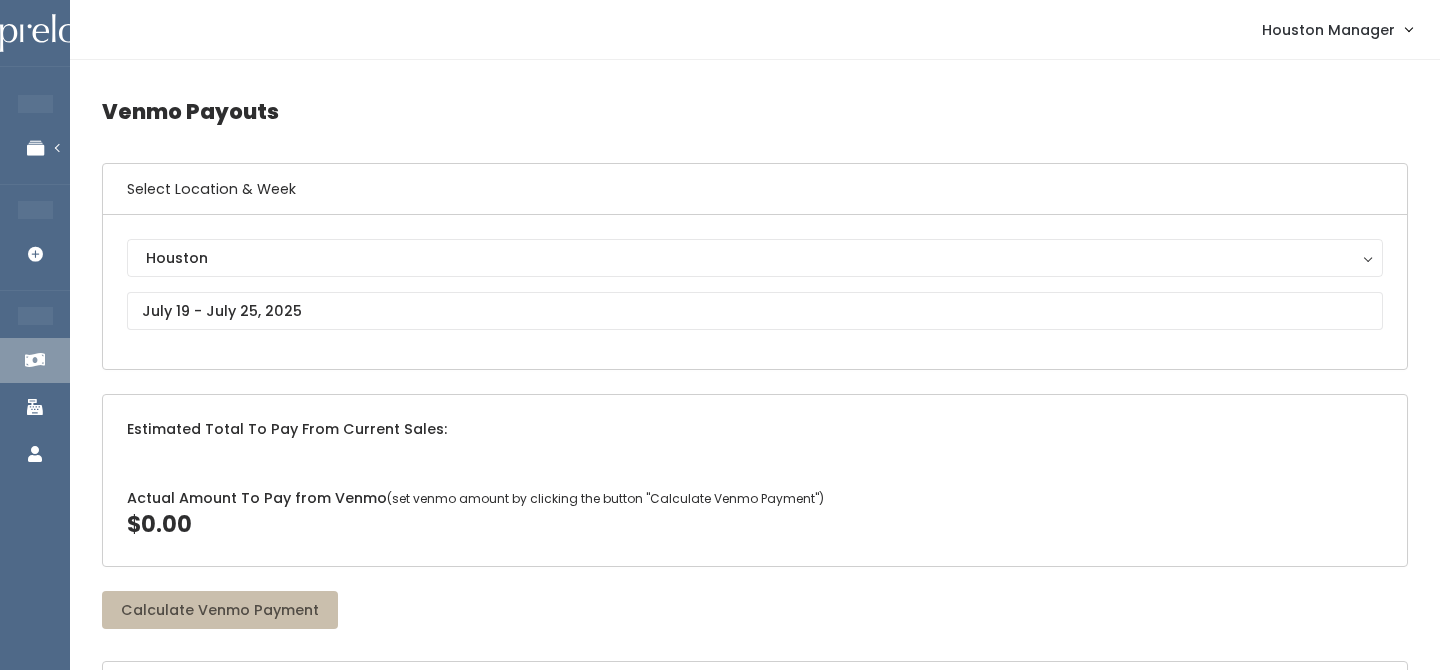 scroll, scrollTop: 0, scrollLeft: 0, axis: both 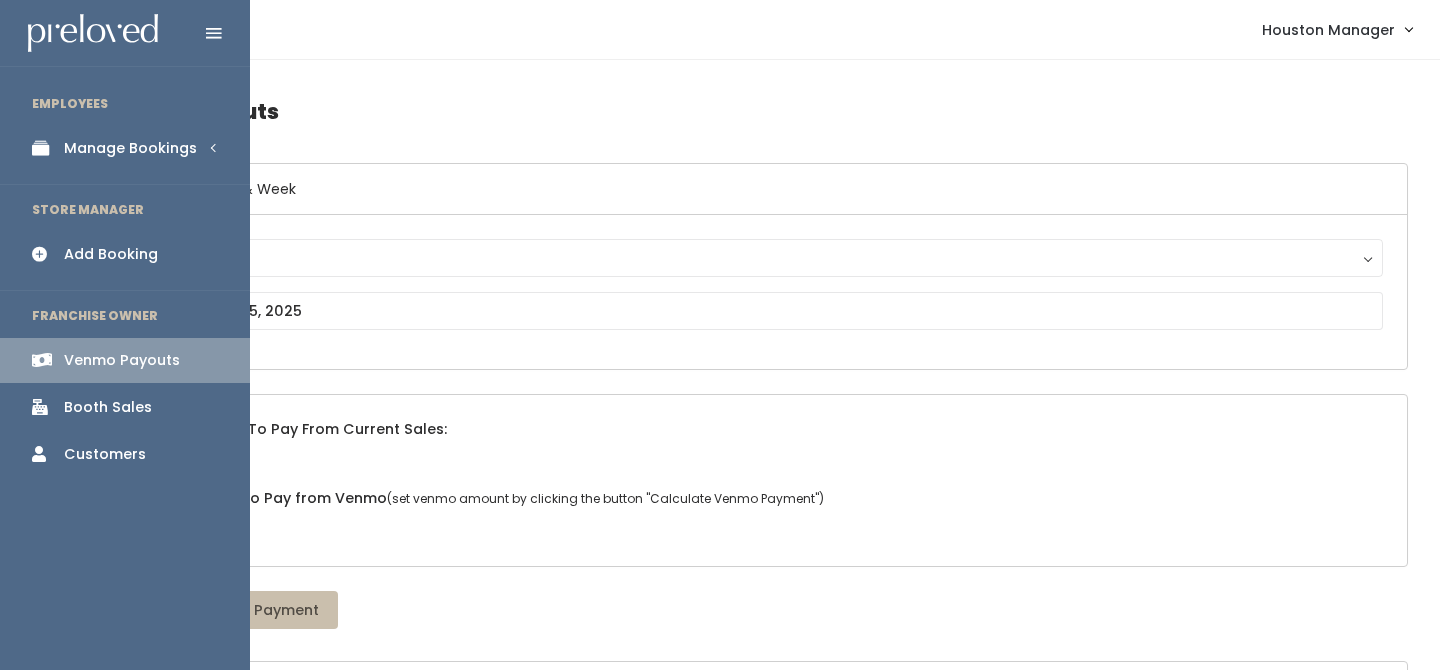 click on "Manage Bookings" at bounding box center [125, 148] 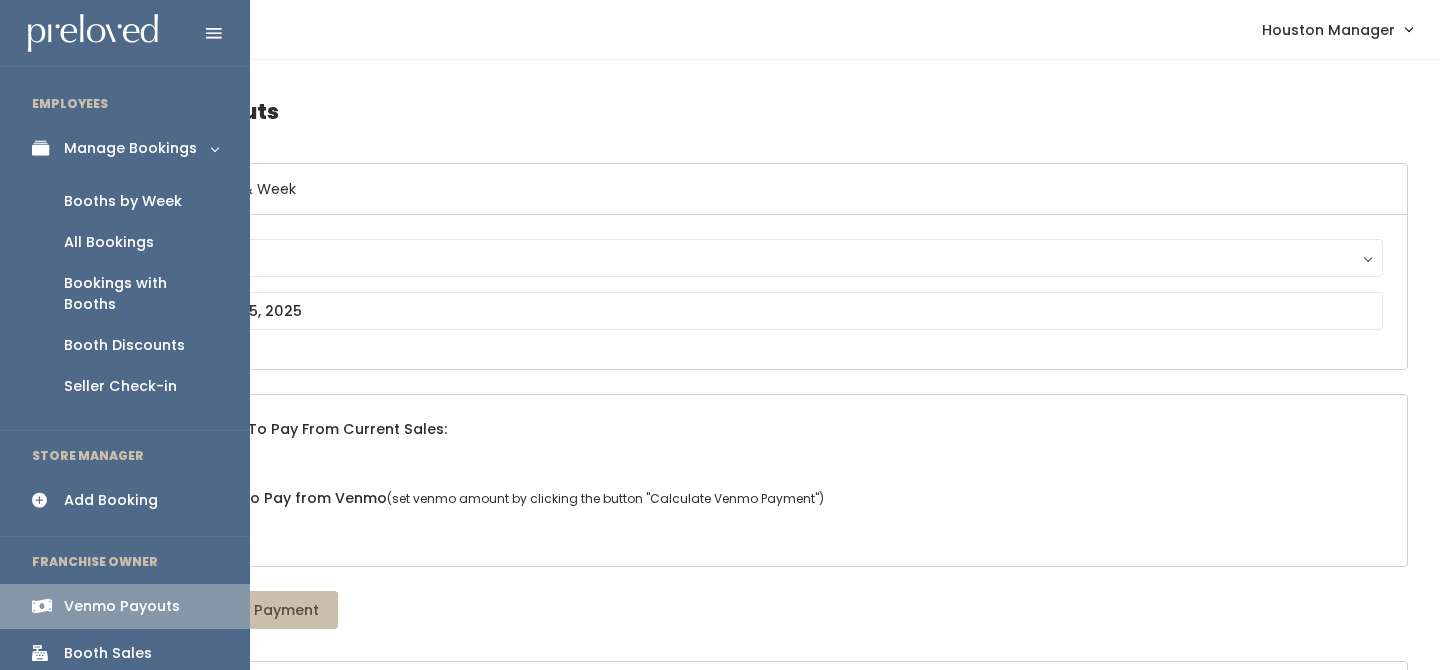 click on "Booths by Week" at bounding box center [123, 201] 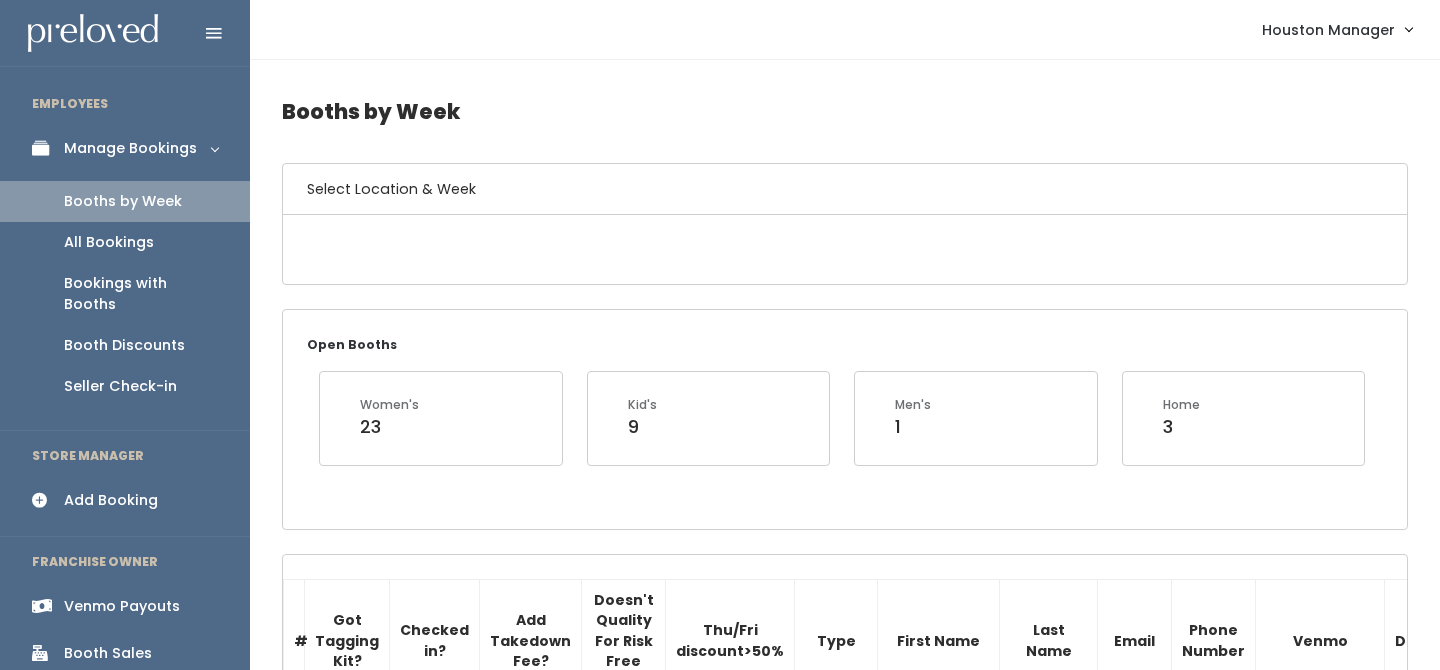 scroll, scrollTop: 0, scrollLeft: 0, axis: both 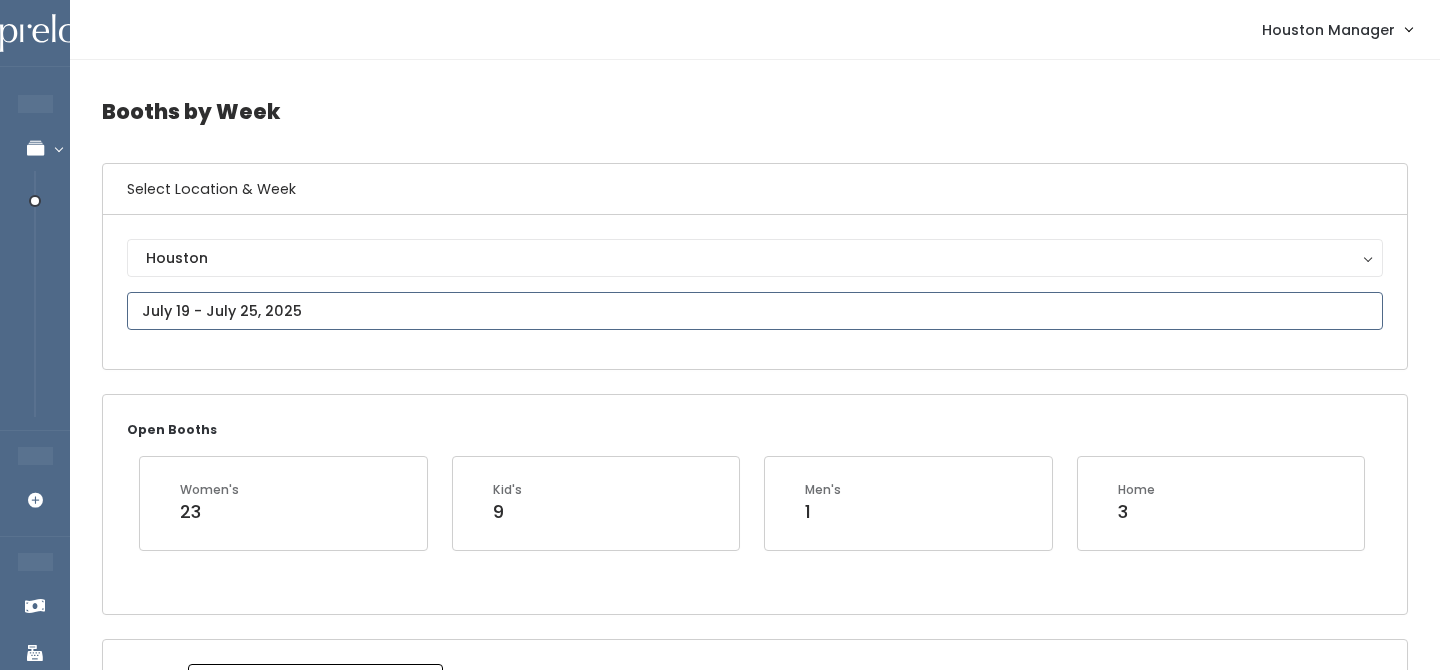 click on "EMPLOYEES
Manage Bookings
Booths by Week
All Bookings
Bookings with Booths
Booth Discounts
Seller Check-in
STORE MANAGER
Add Booking
FRANCHISE OWNER
Venmo Payouts
Booth Sales
Customers" at bounding box center (720, 2017) 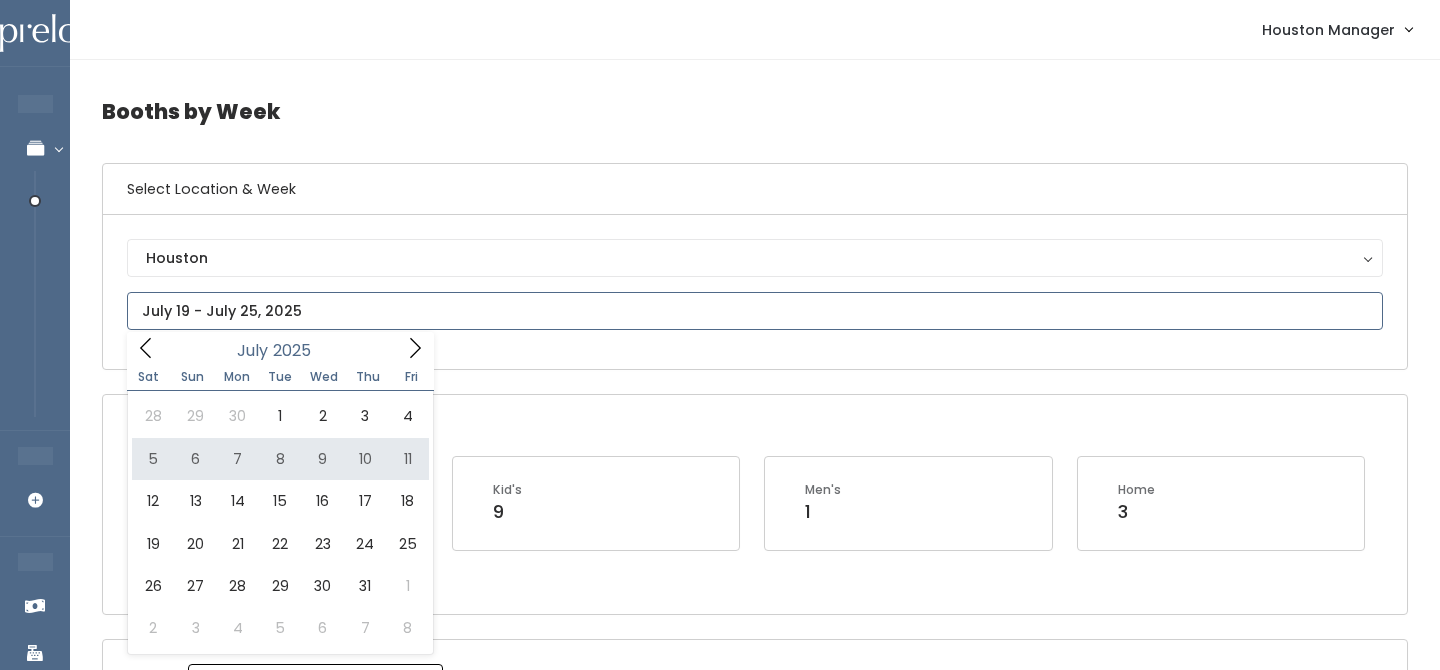 type on "July 5 to July 11" 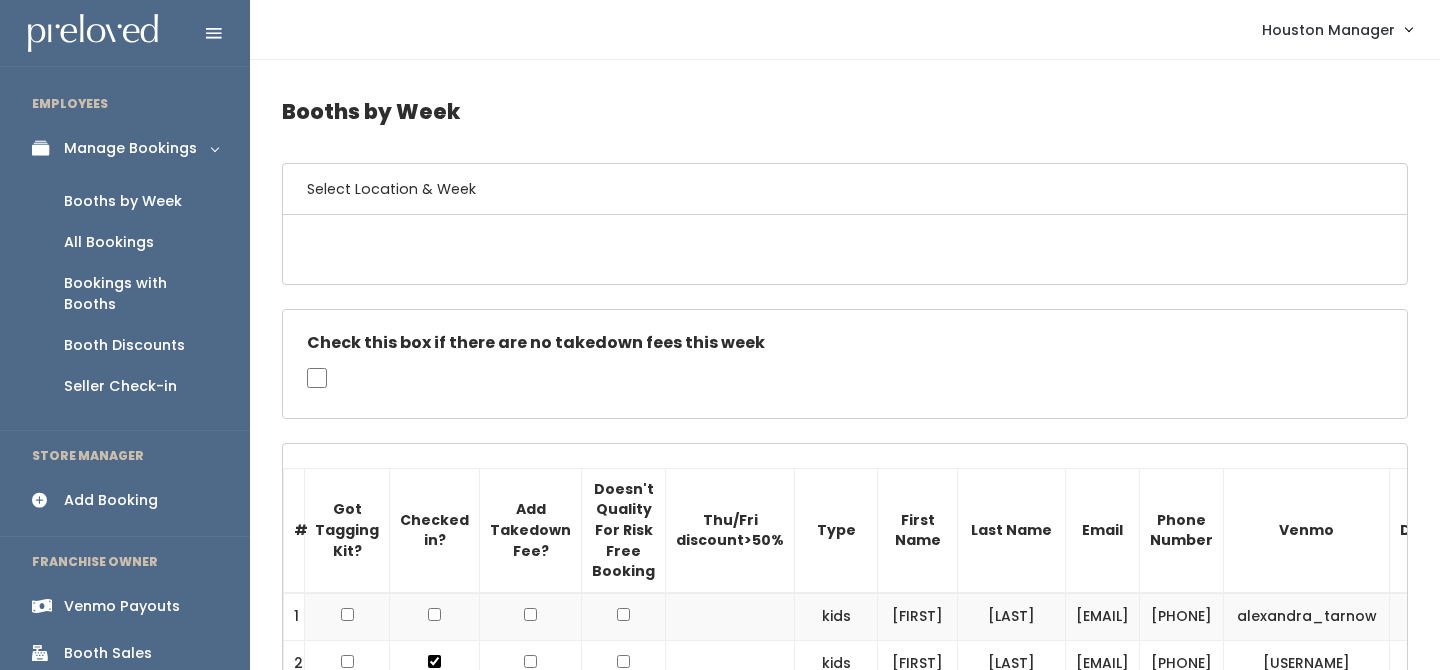 scroll, scrollTop: 0, scrollLeft: 0, axis: both 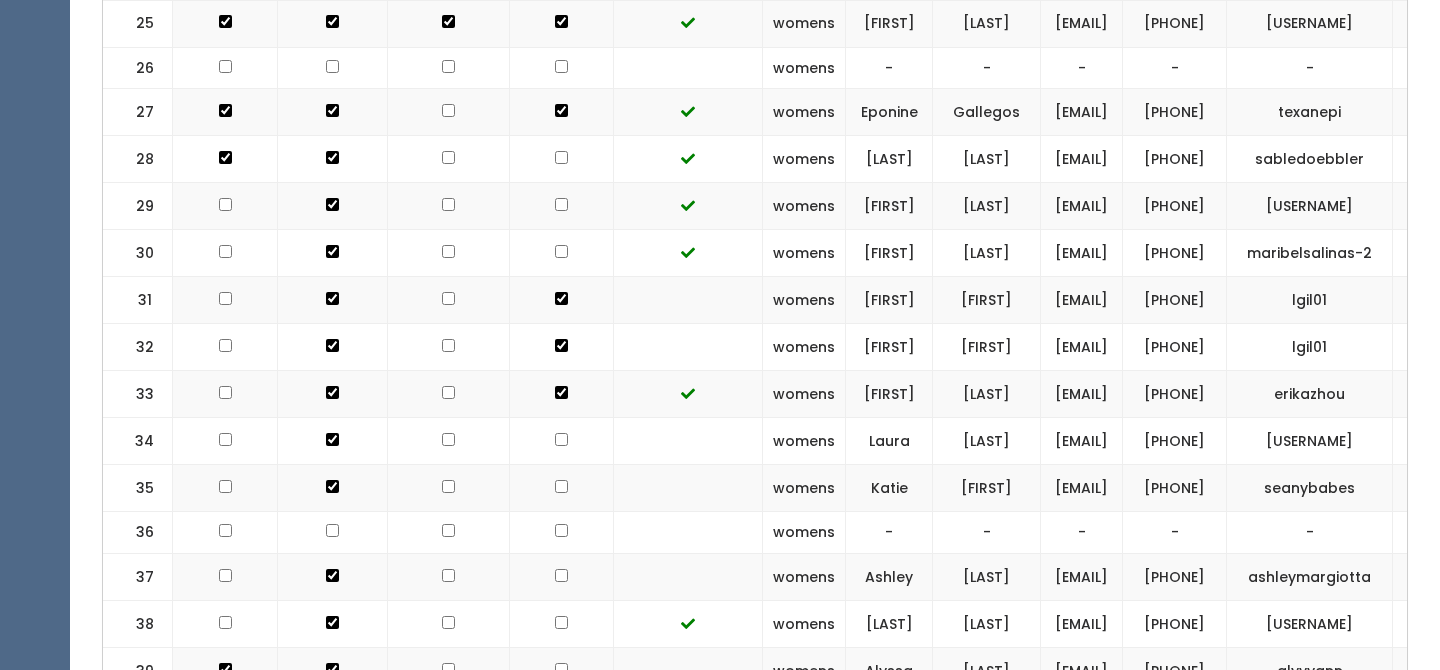 click at bounding box center [448, -1102] 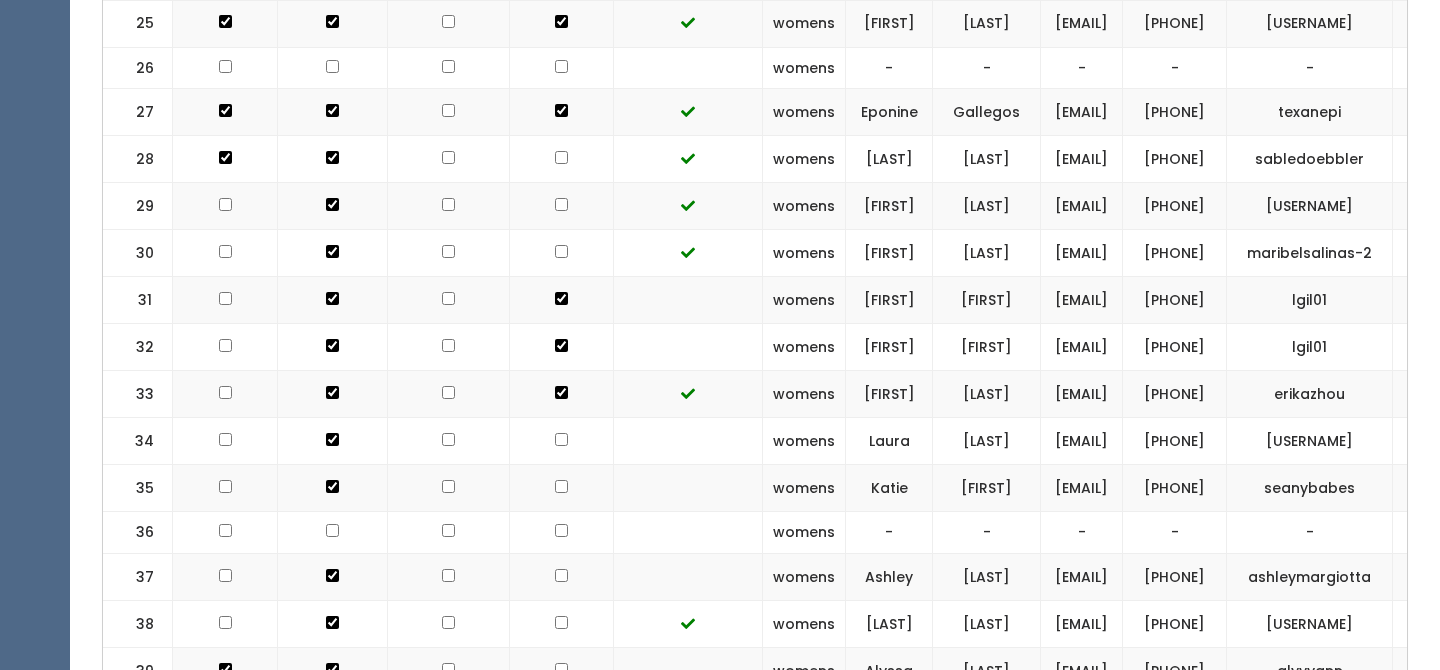 click at bounding box center (688, -71) 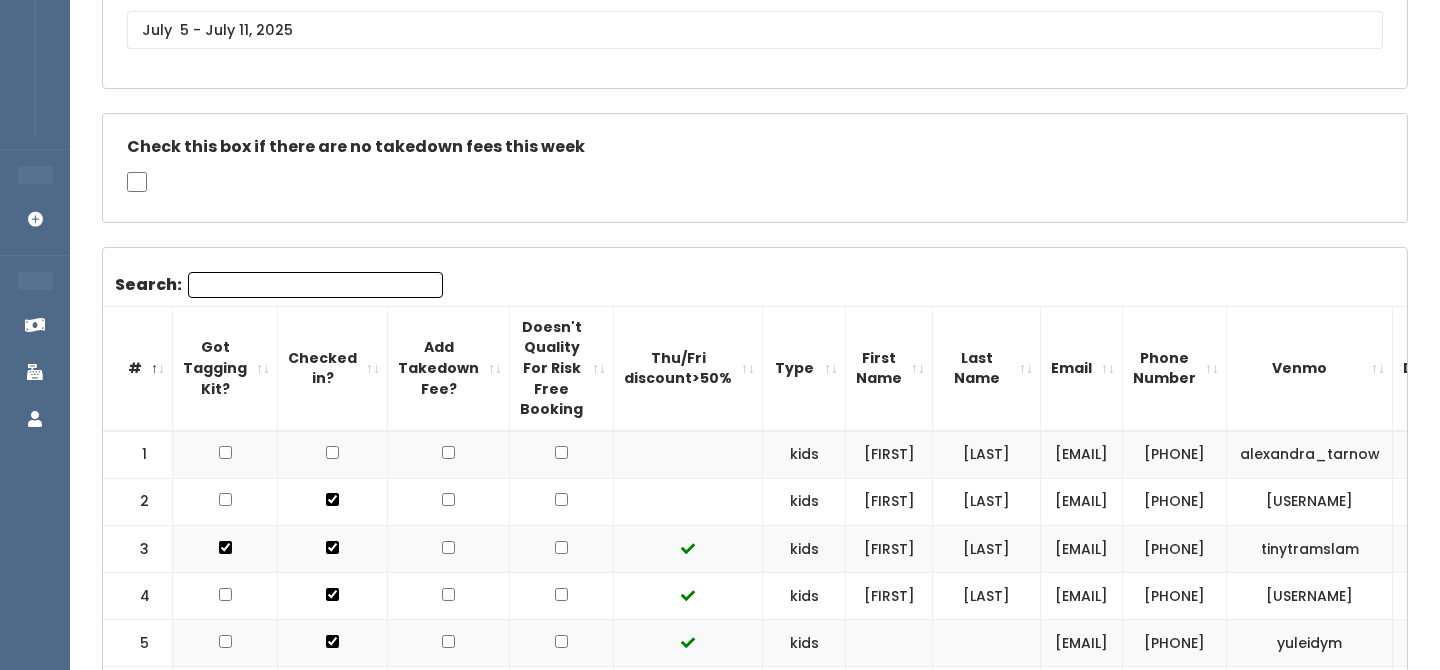 scroll, scrollTop: 0, scrollLeft: 0, axis: both 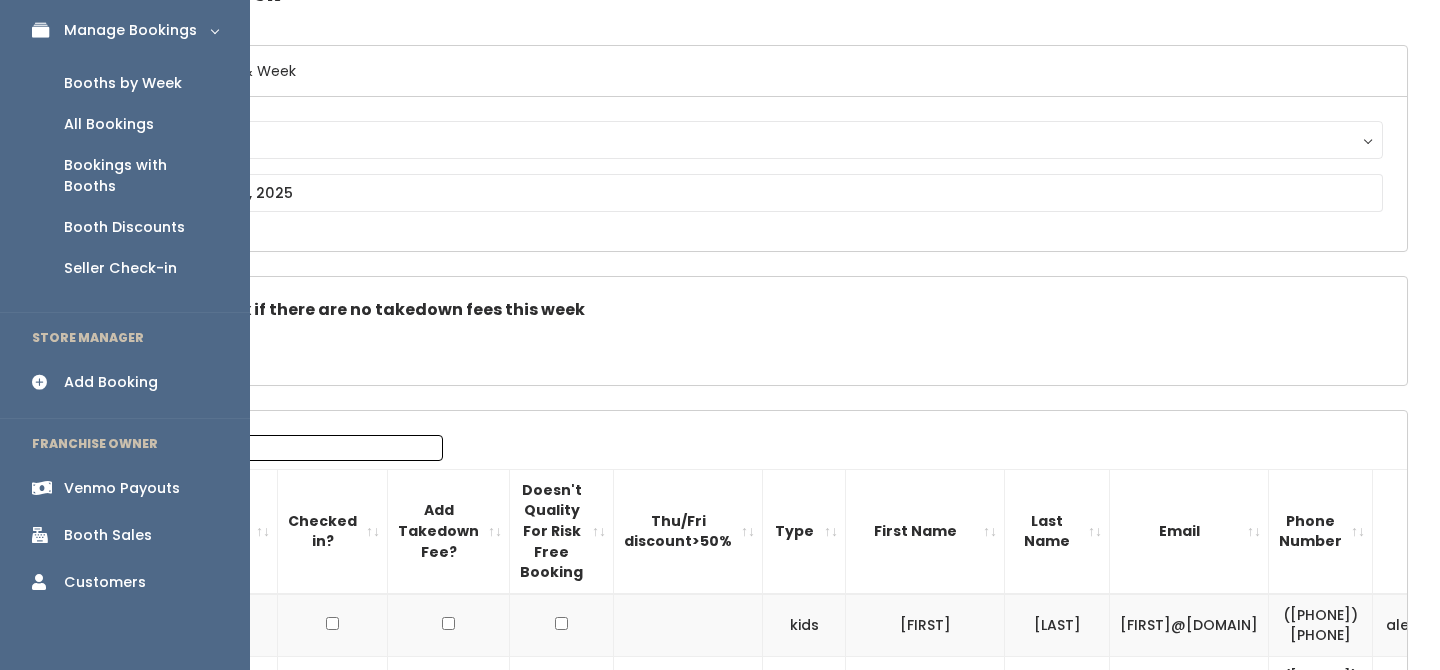 click on "Booth Sales" at bounding box center [108, 535] 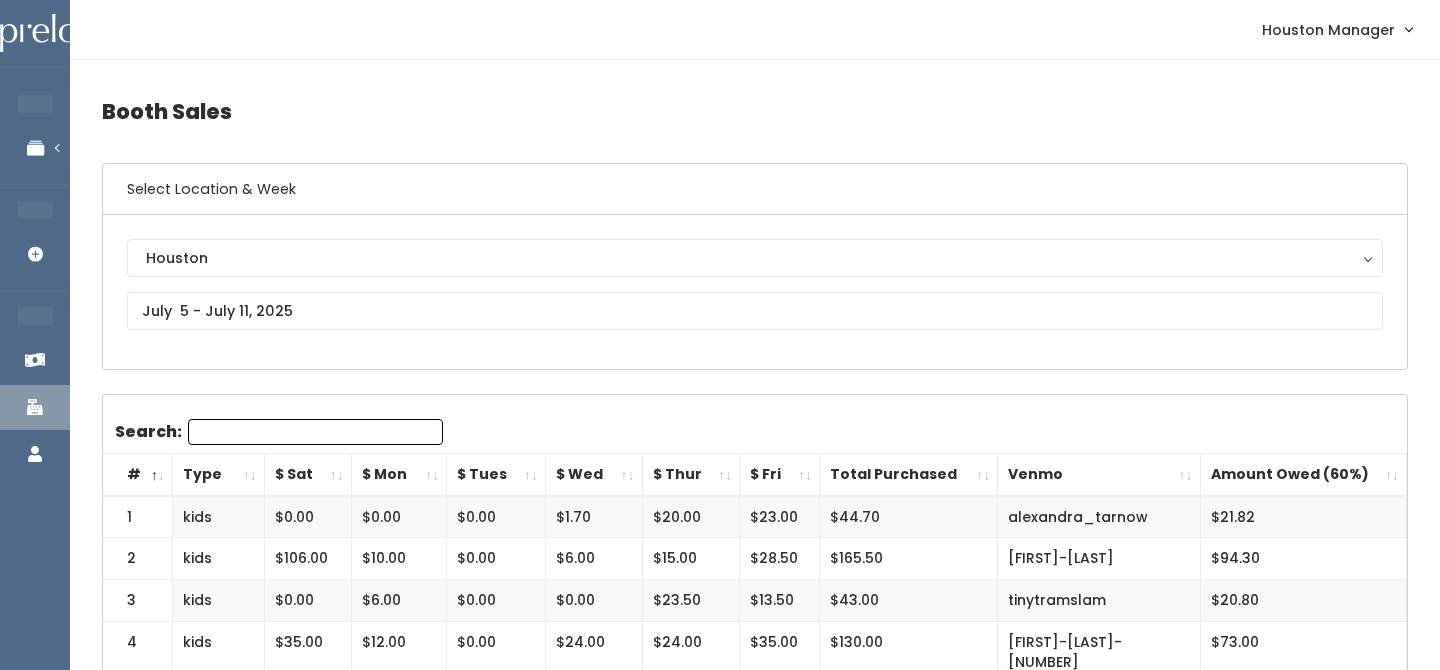 scroll, scrollTop: 0, scrollLeft: 0, axis: both 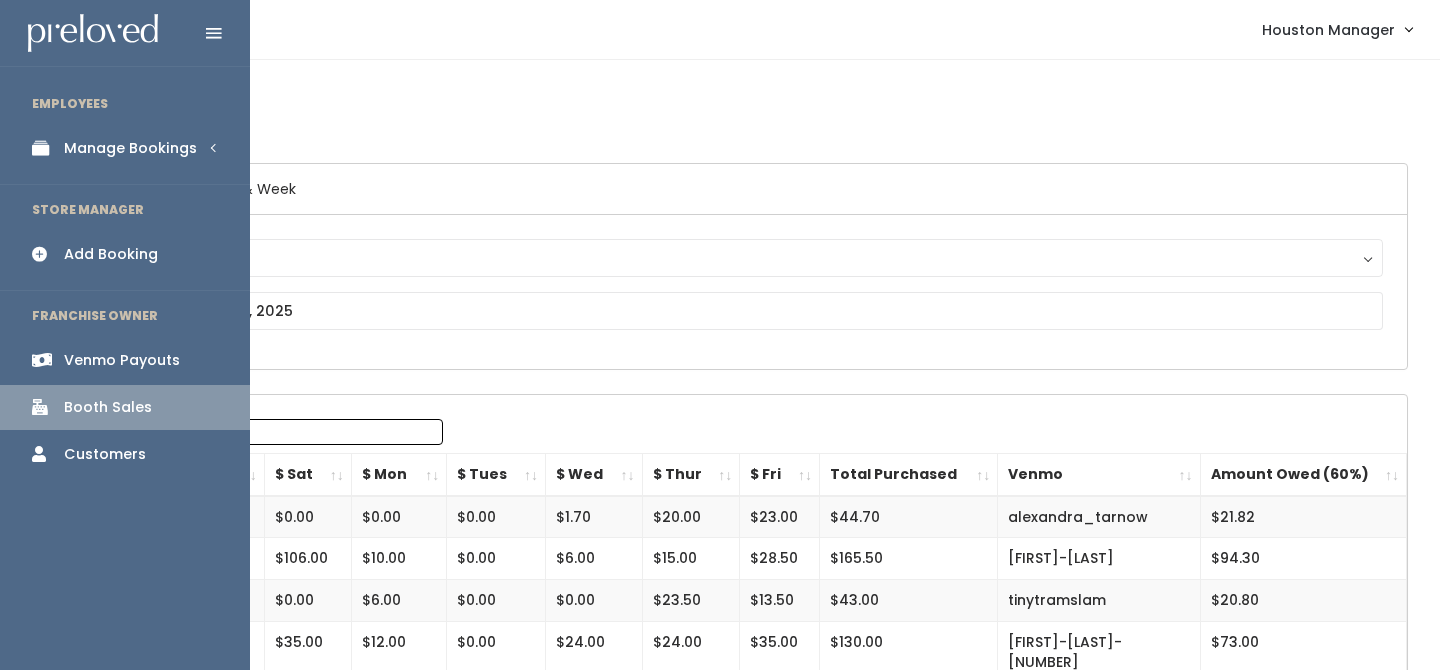 click on "EMPLOYEES
Manage Bookings
Booths by Week
All Bookings
Bookings with Booths
Booth Discounts
Seller Check-in
STORE MANAGER
Add Booking
FRANCHISE OWNER
Venmo Payouts
Booth Sales
Customers" at bounding box center [125, 1858] 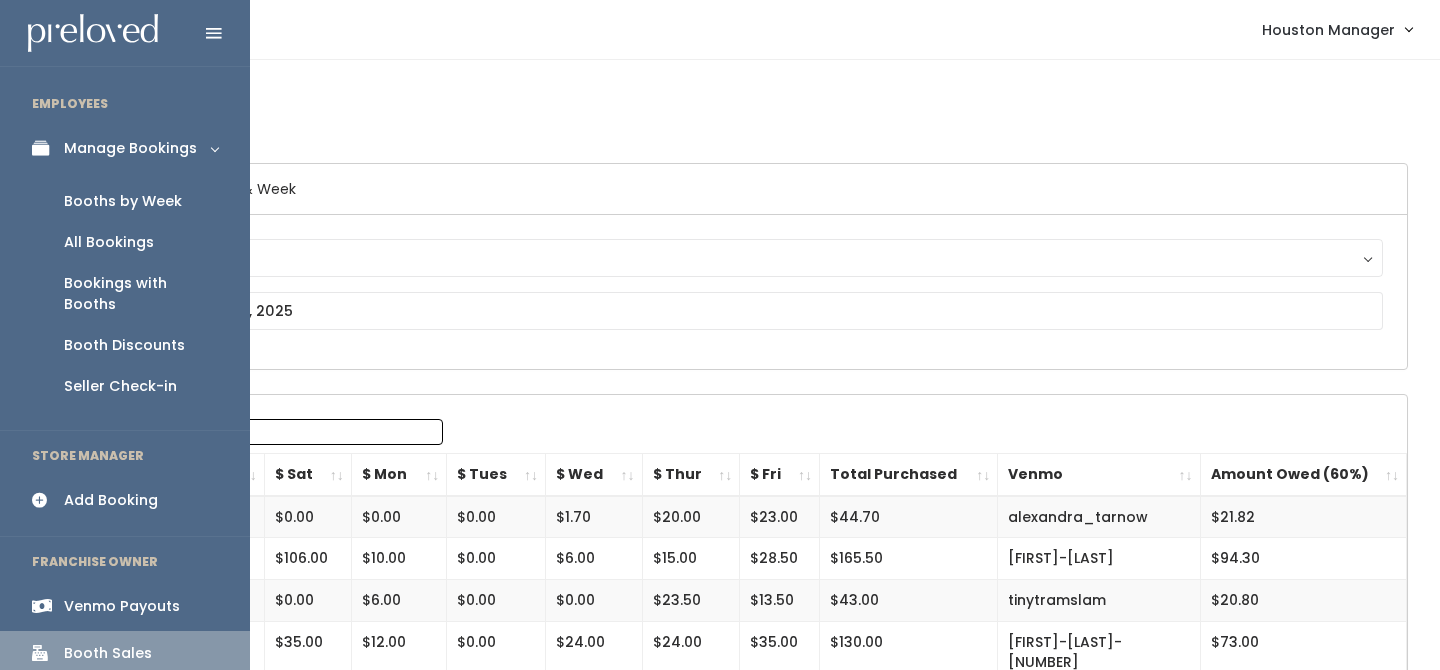 click on "Venmo Payouts" at bounding box center [122, 606] 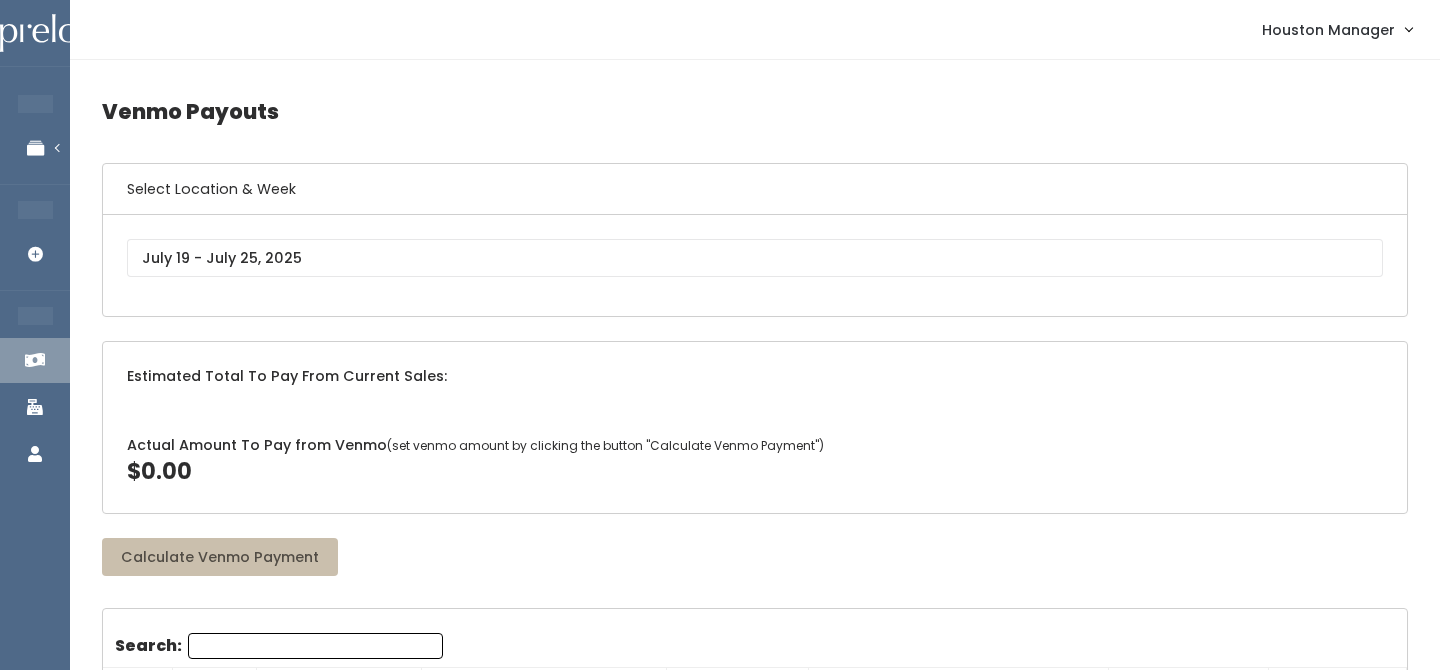 scroll, scrollTop: 0, scrollLeft: 0, axis: both 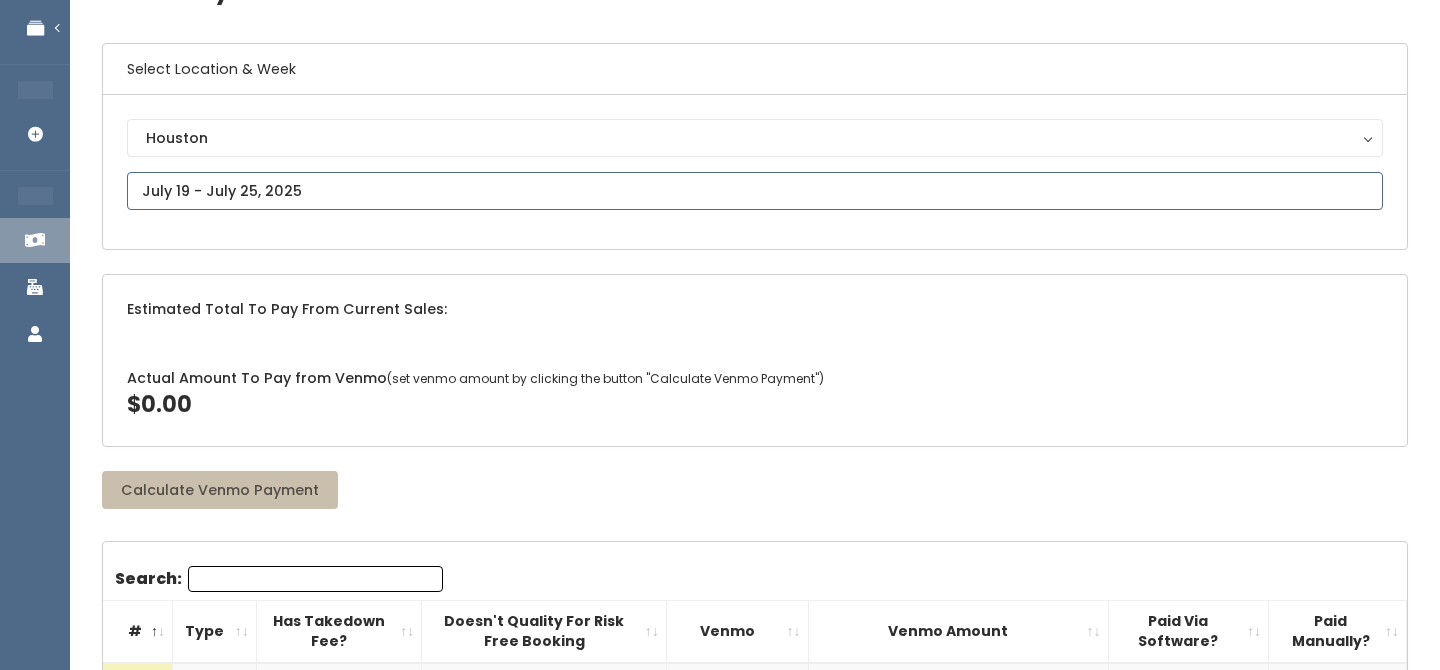 click at bounding box center [755, 191] 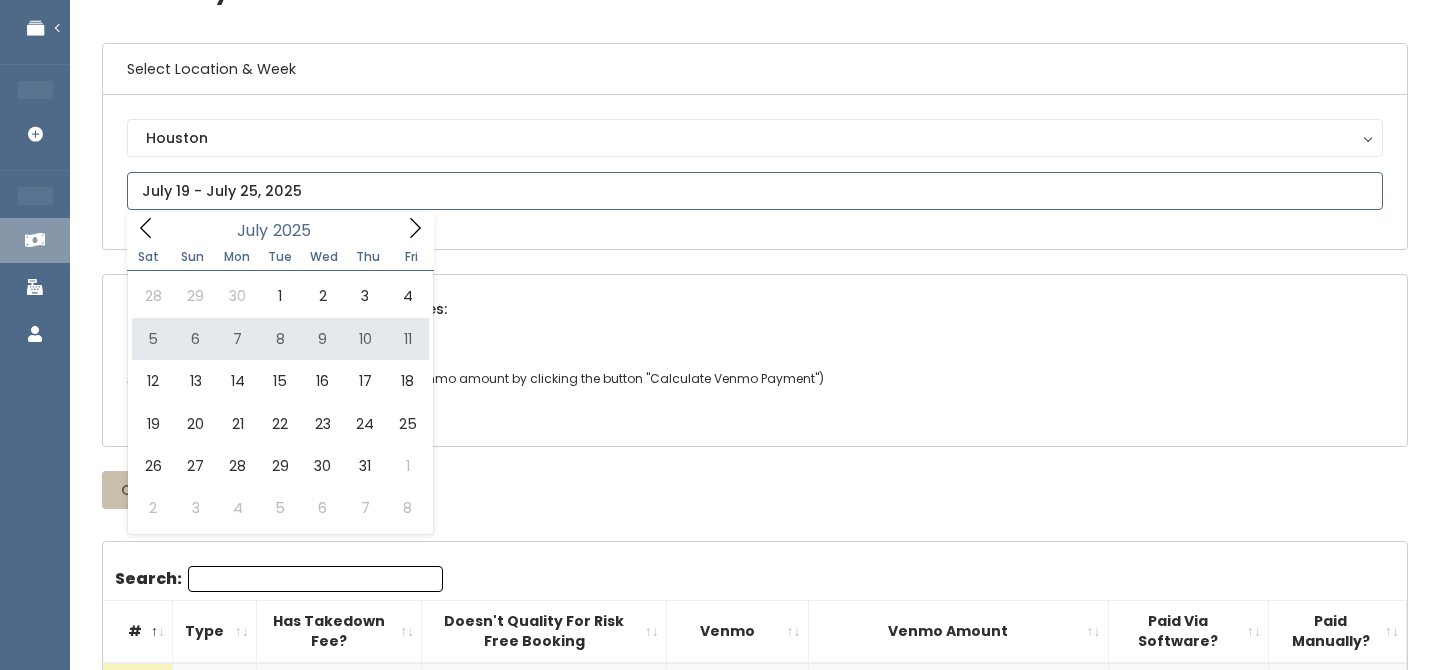 type on "July 5 to July 11" 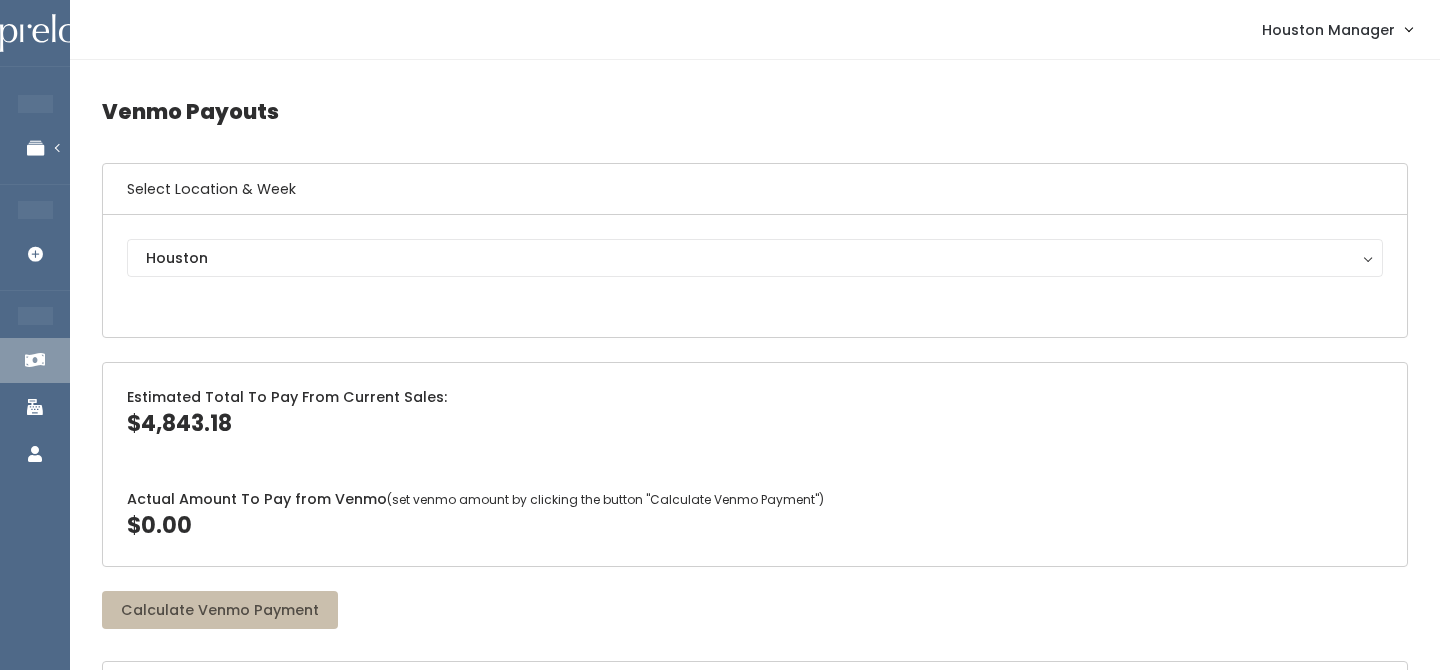 scroll, scrollTop: 305, scrollLeft: 0, axis: vertical 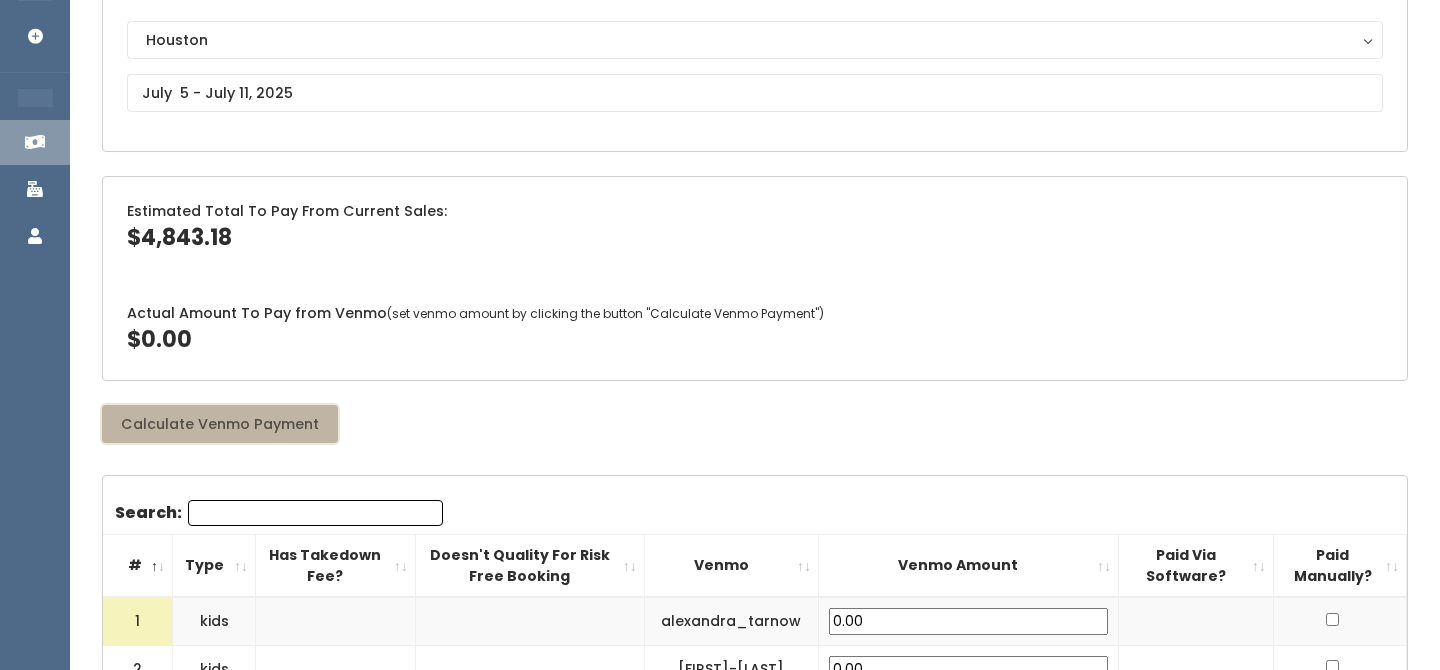 click on "Calculate Venmo Payment" at bounding box center (220, 424) 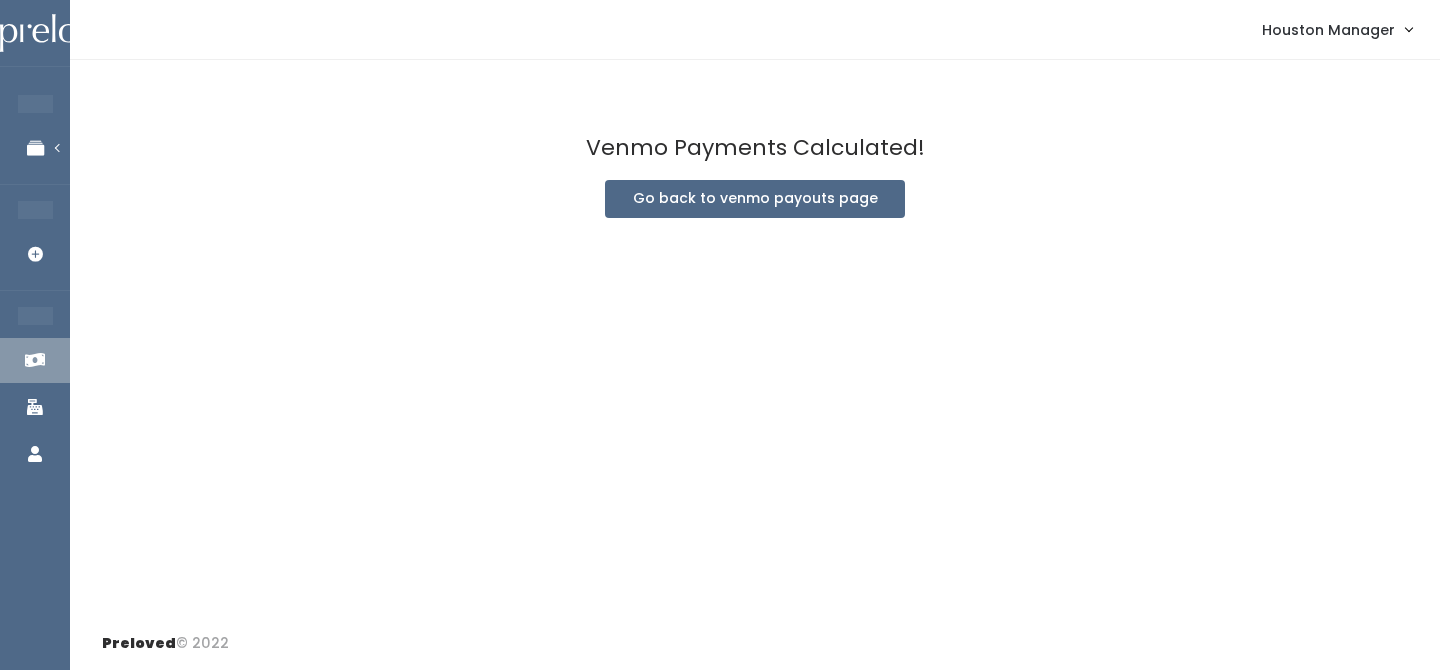 scroll, scrollTop: 0, scrollLeft: 0, axis: both 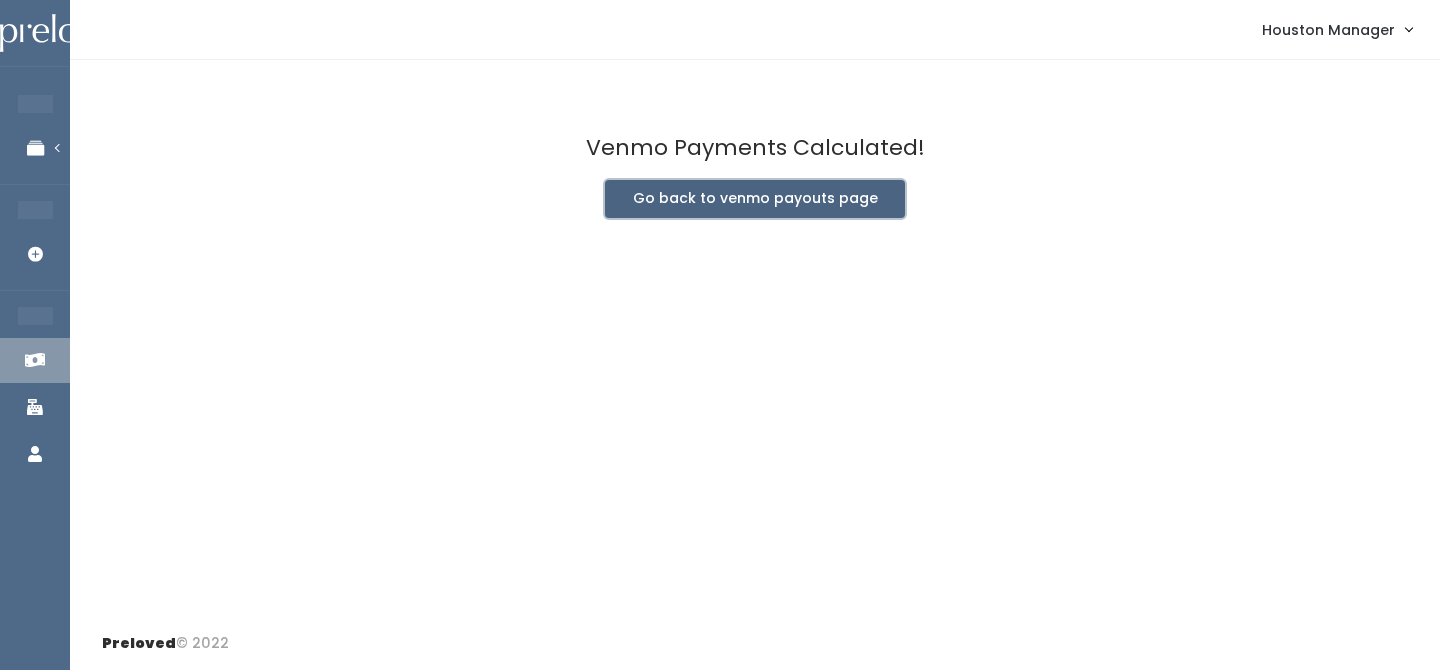 click on "Go back to venmo payouts page" at bounding box center [755, 199] 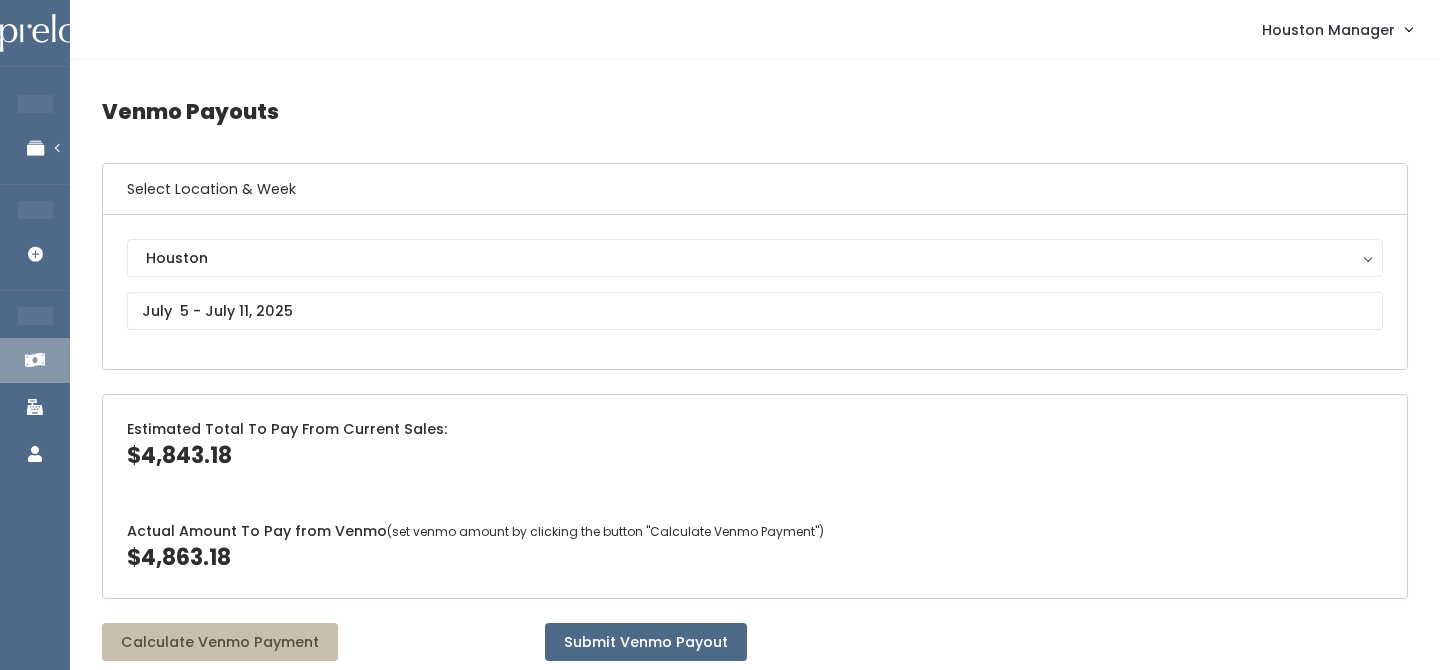 scroll, scrollTop: 0, scrollLeft: 0, axis: both 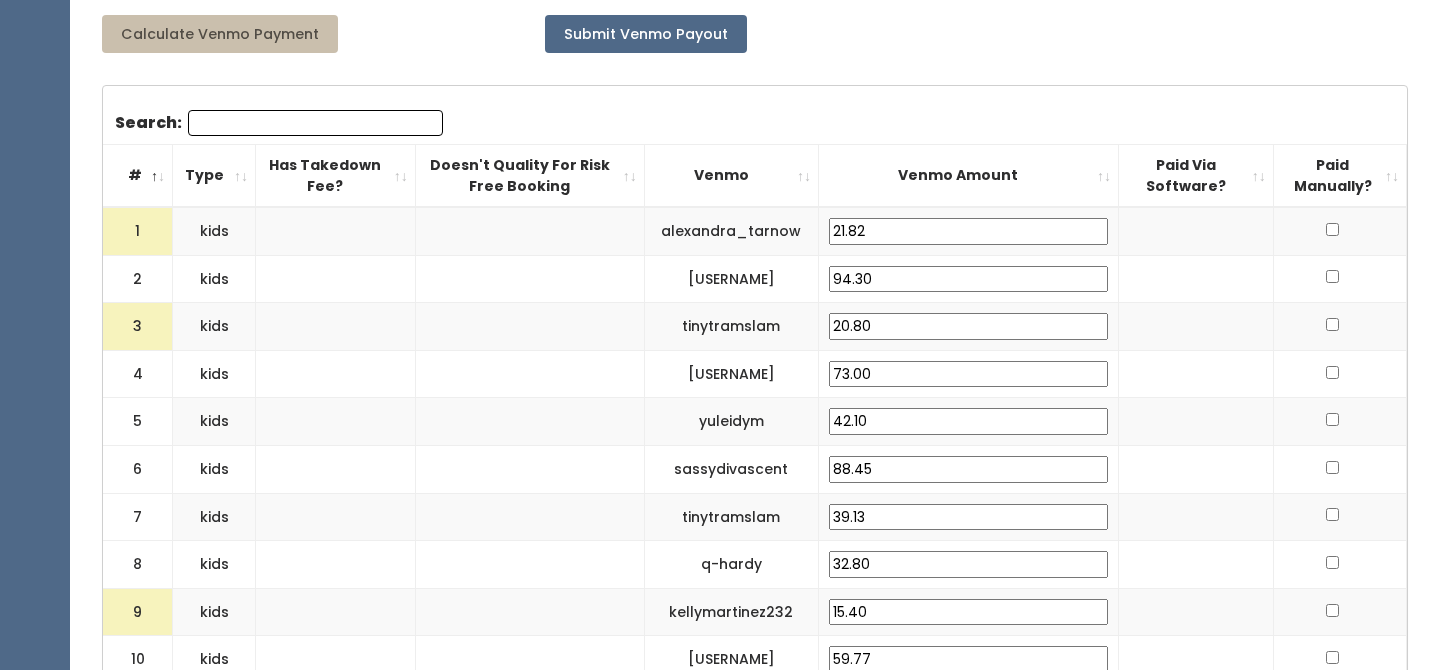 drag, startPoint x: 1010, startPoint y: 247, endPoint x: 961, endPoint y: 238, distance: 49.819675 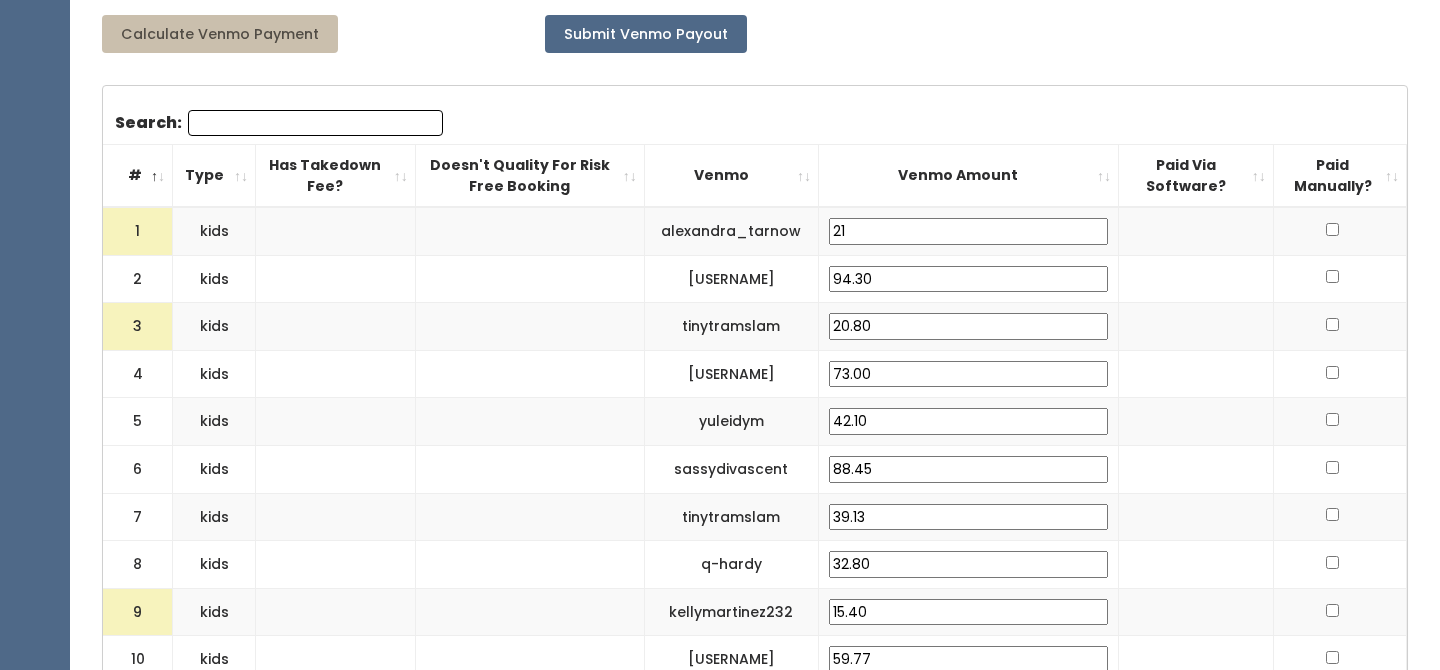 type on "2" 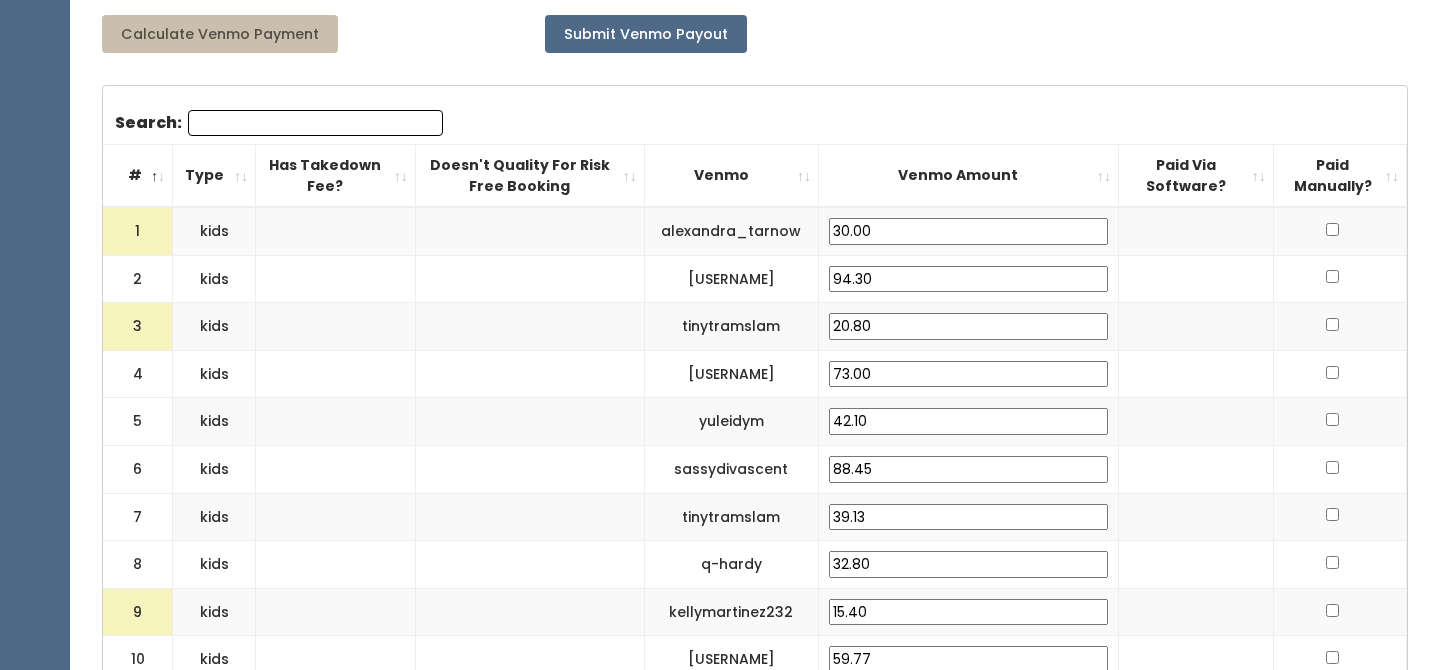 click on "30.00" at bounding box center (968, 231) 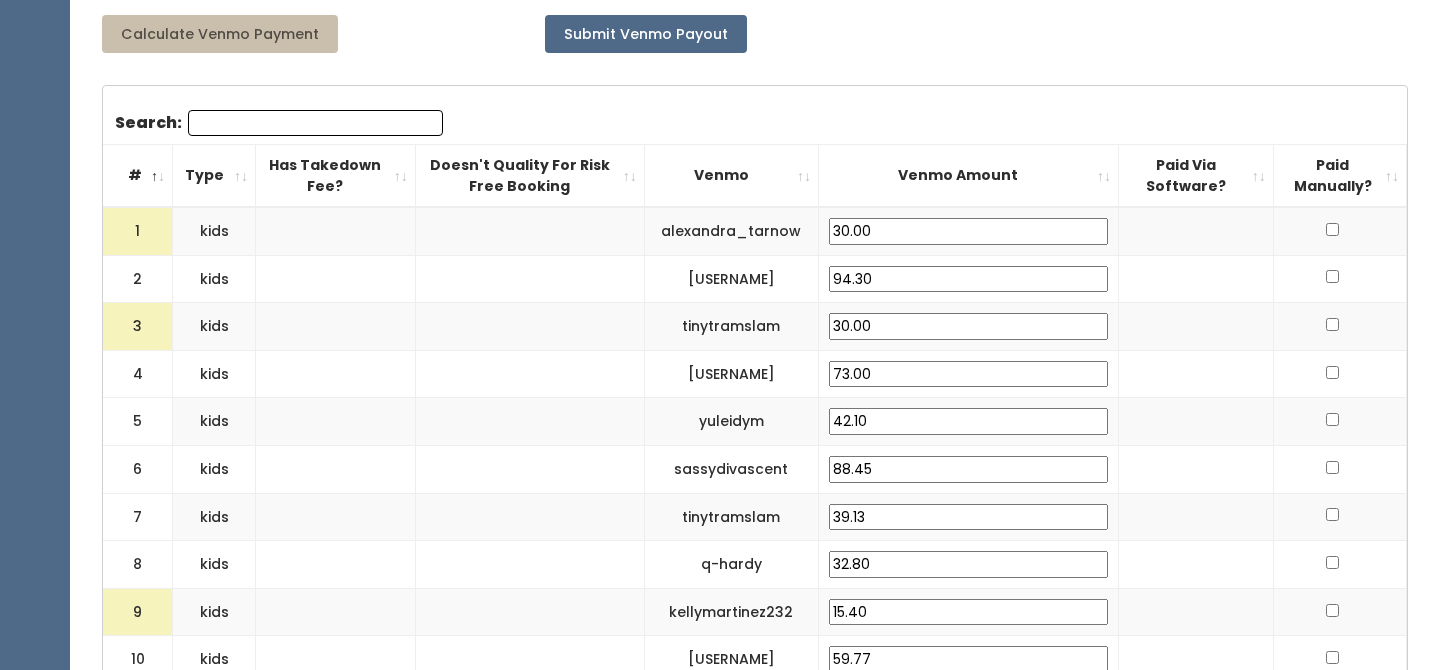 type on "30.00" 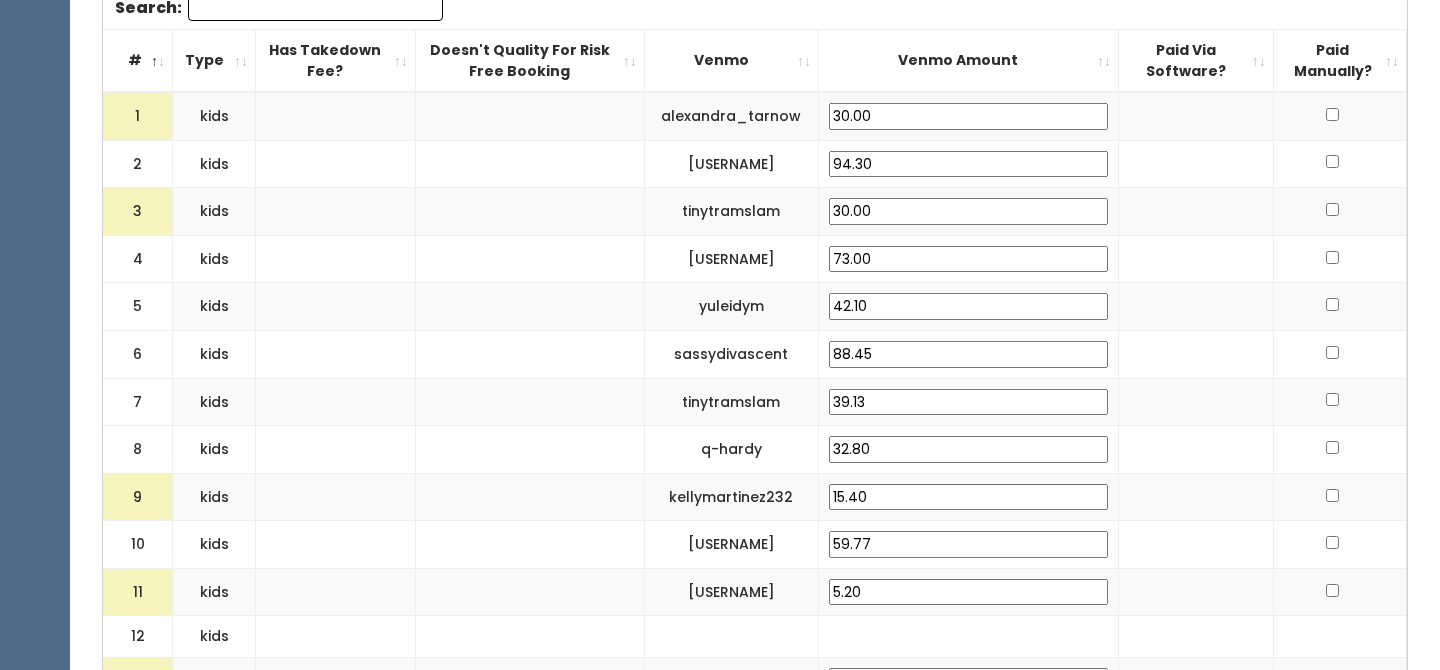 scroll, scrollTop: 748, scrollLeft: 0, axis: vertical 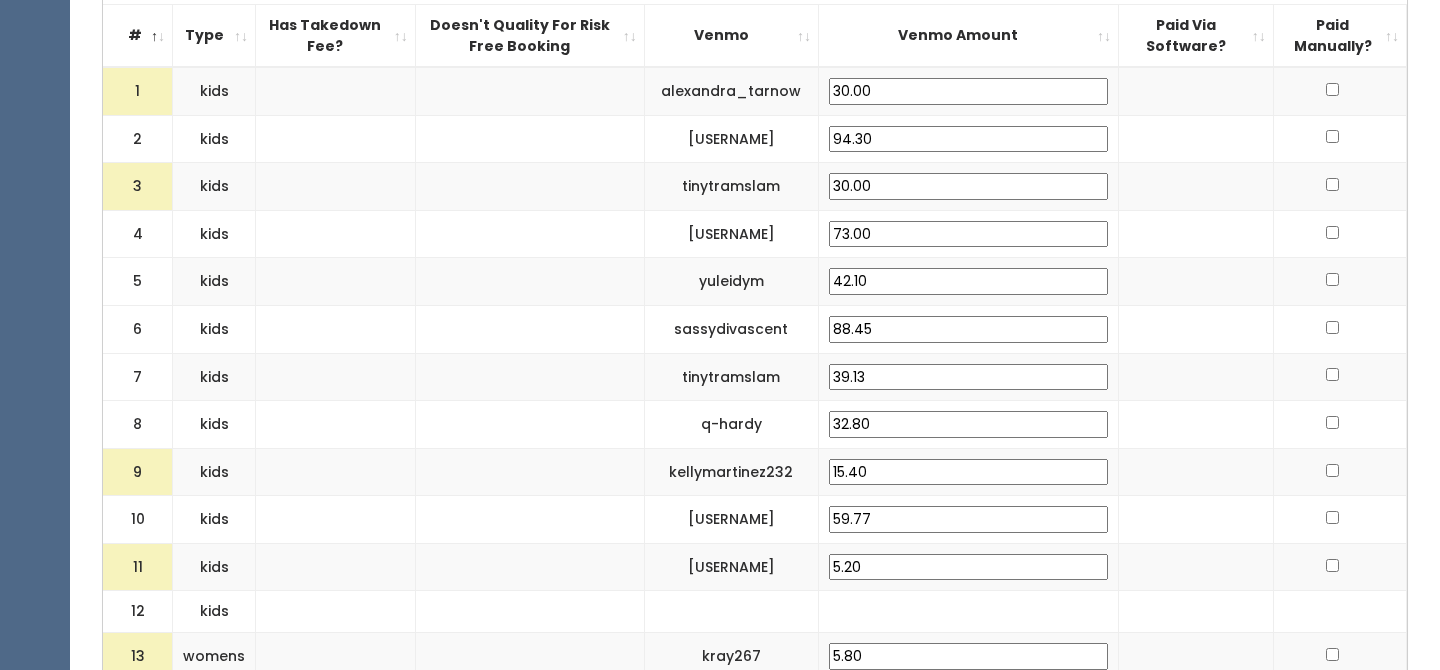 click on "15.40" at bounding box center (968, 472) 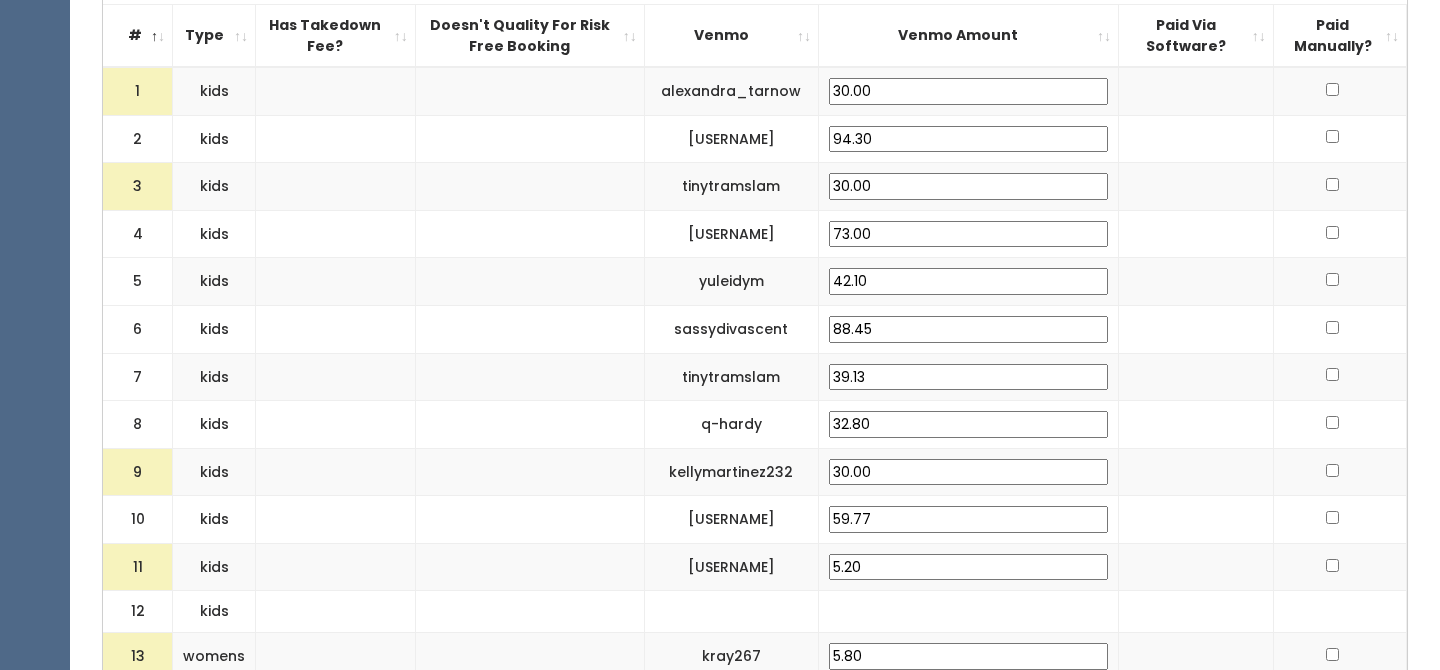type on "30.00" 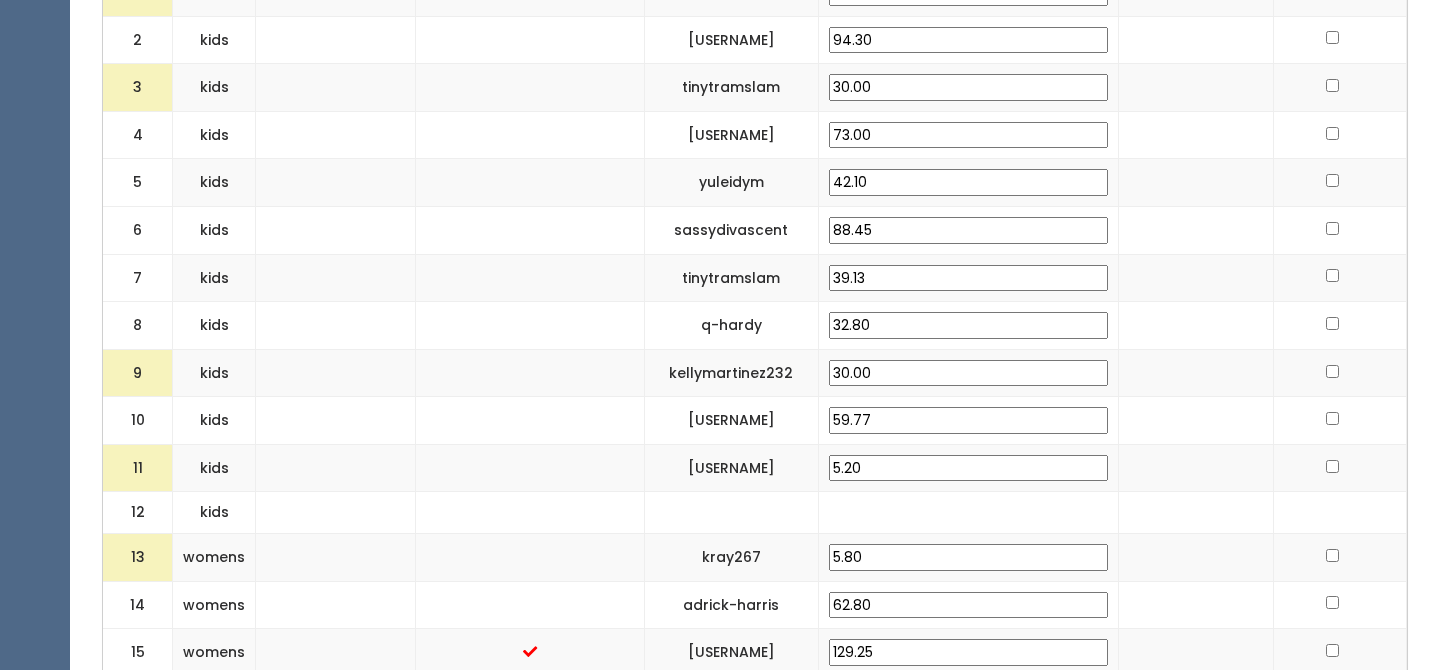 click on "5.20" at bounding box center (968, 468) 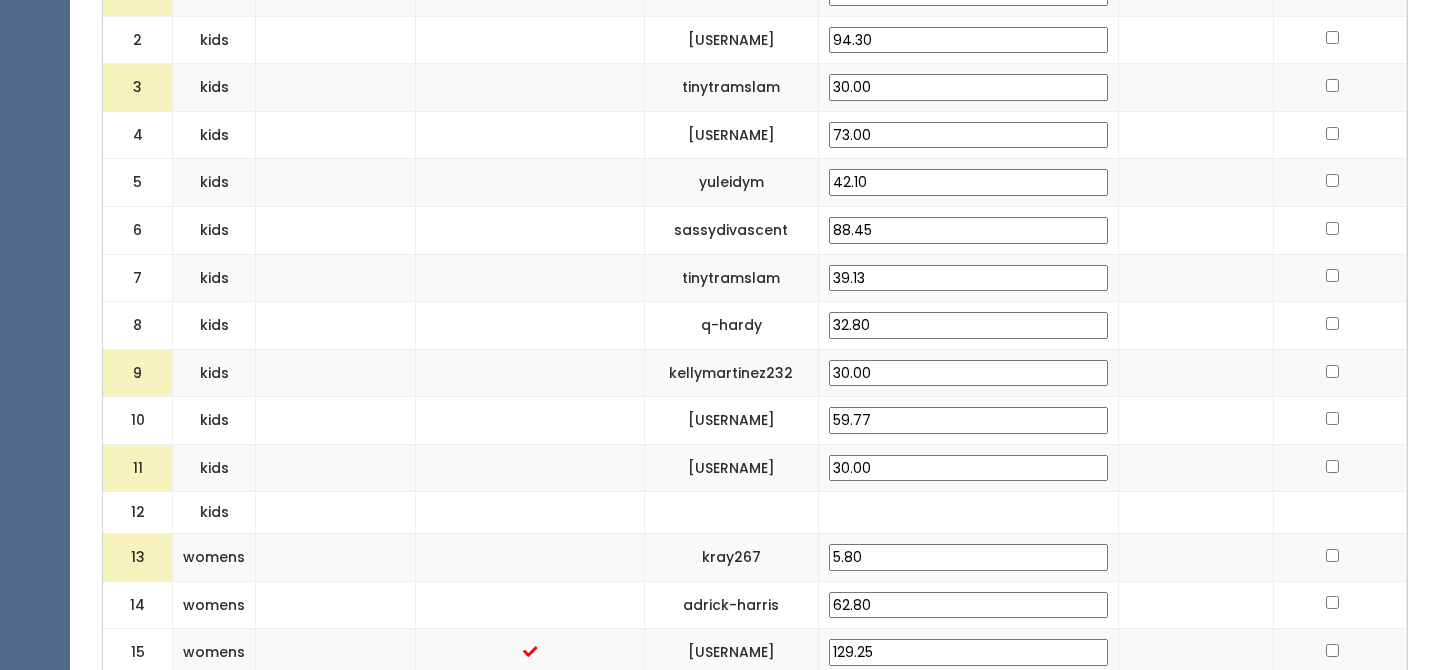 type on "30.00" 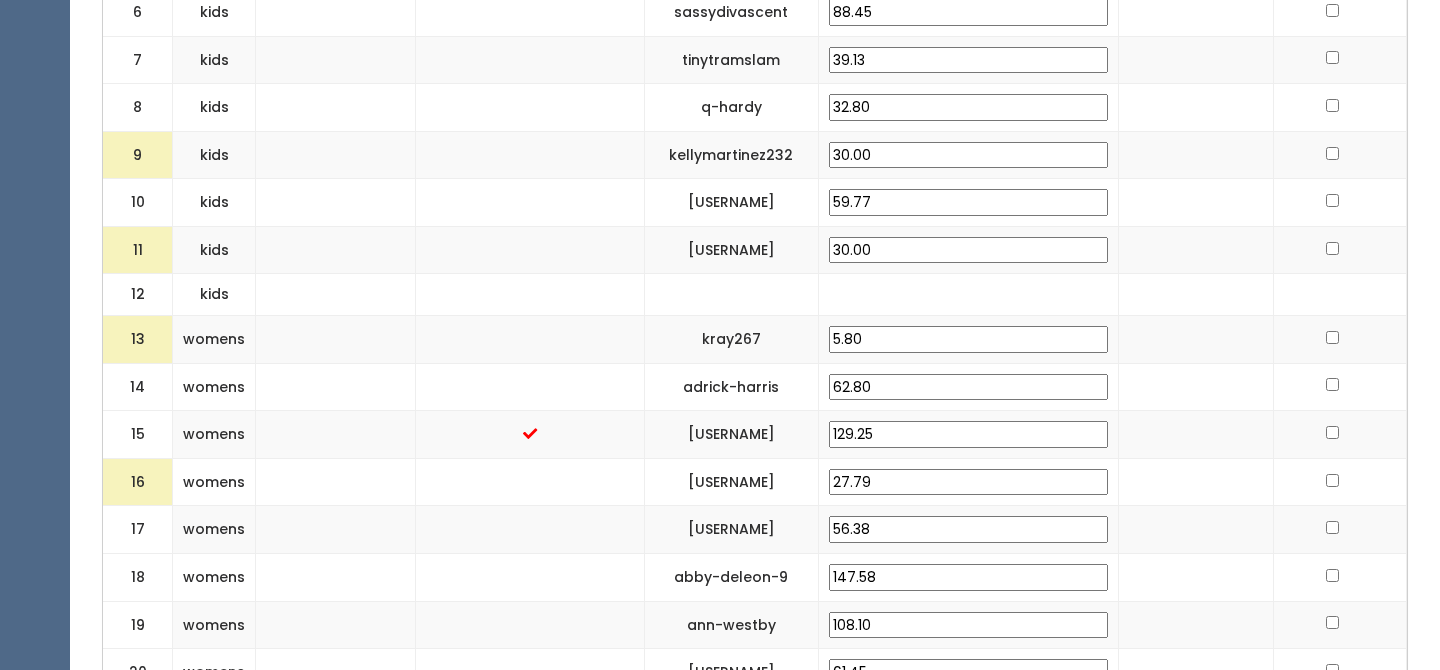 scroll, scrollTop: 1069, scrollLeft: 0, axis: vertical 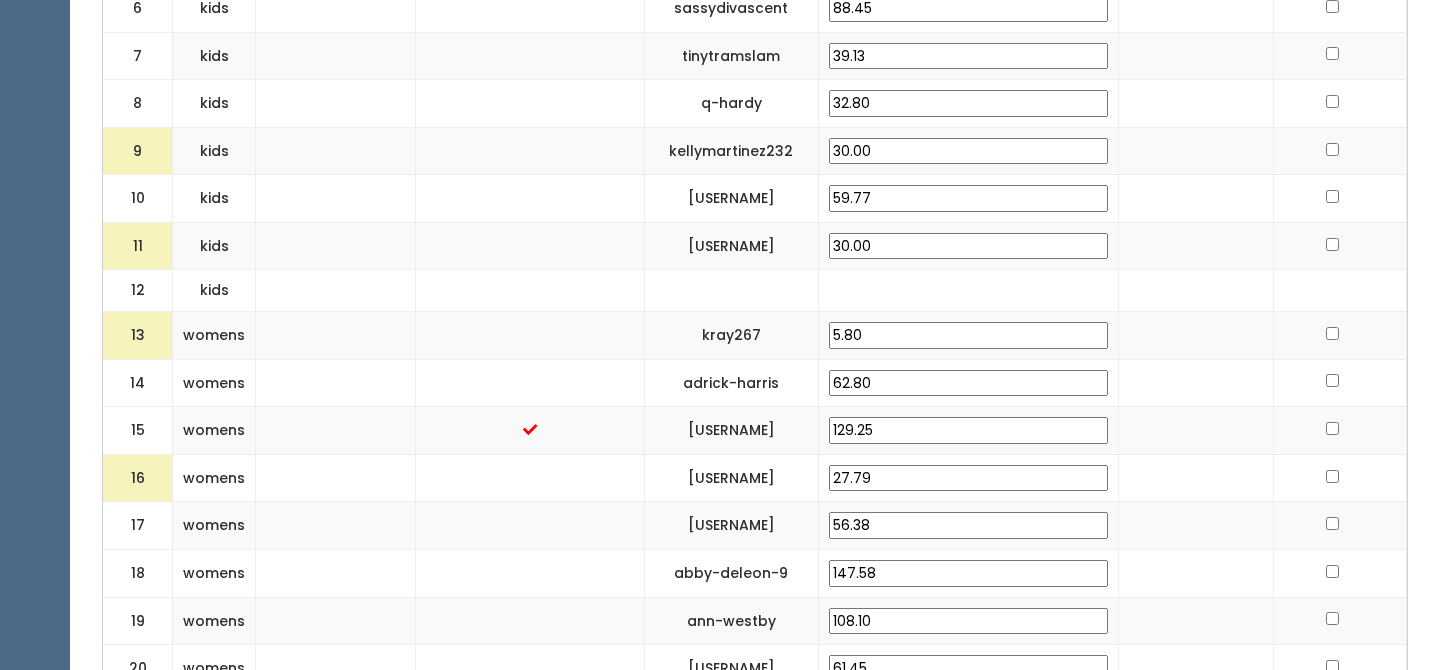 click on "5.80" at bounding box center (968, 335) 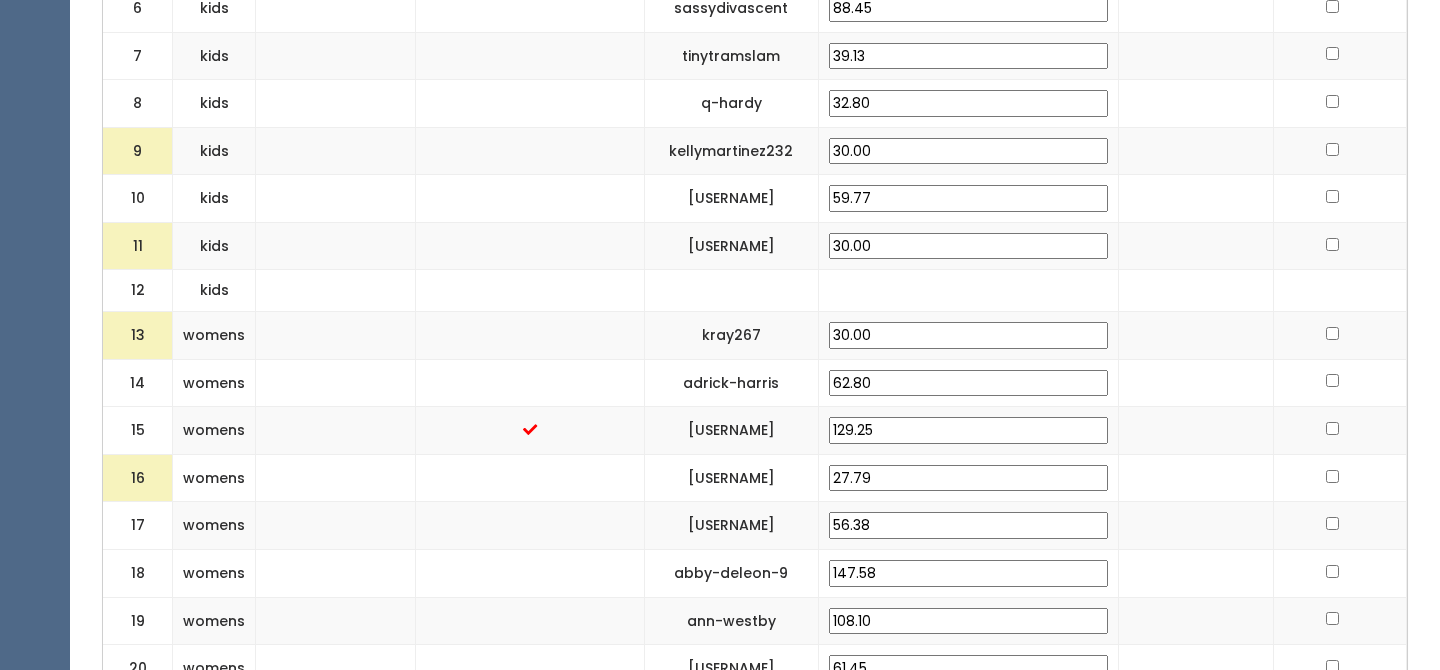 type on "30.00" 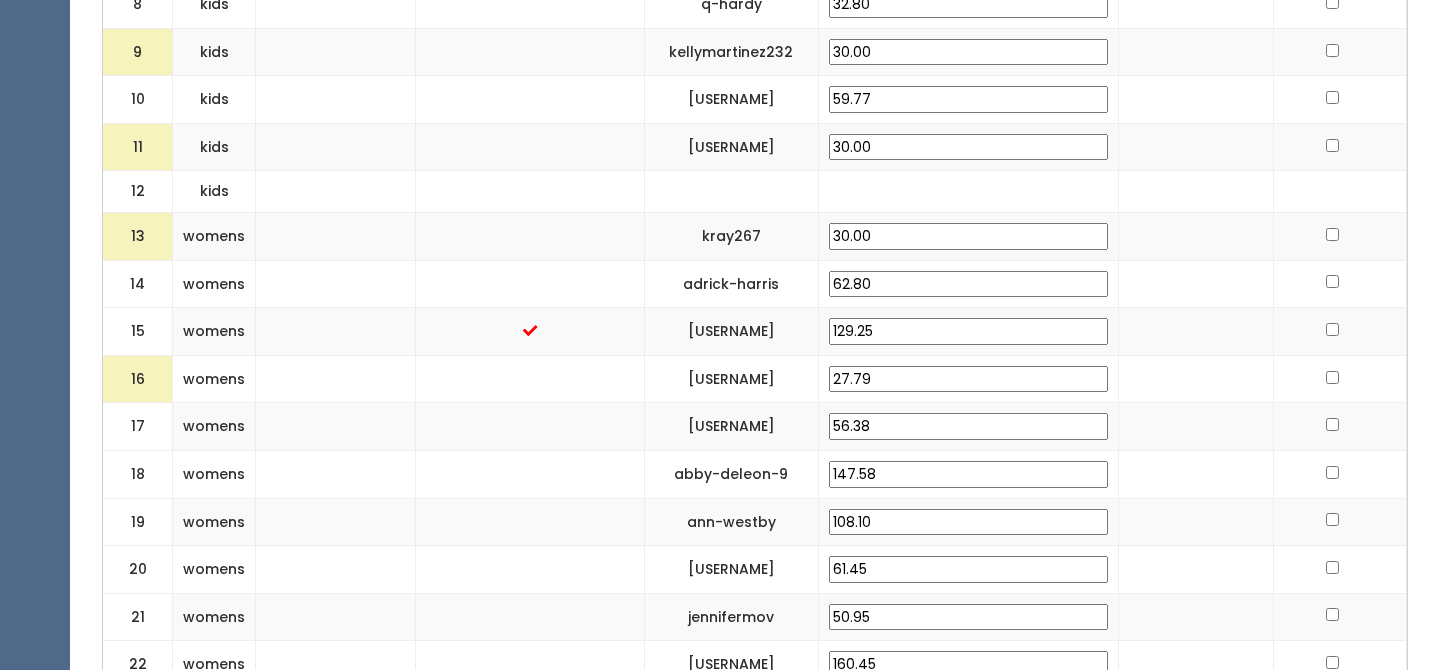 scroll, scrollTop: 1179, scrollLeft: 0, axis: vertical 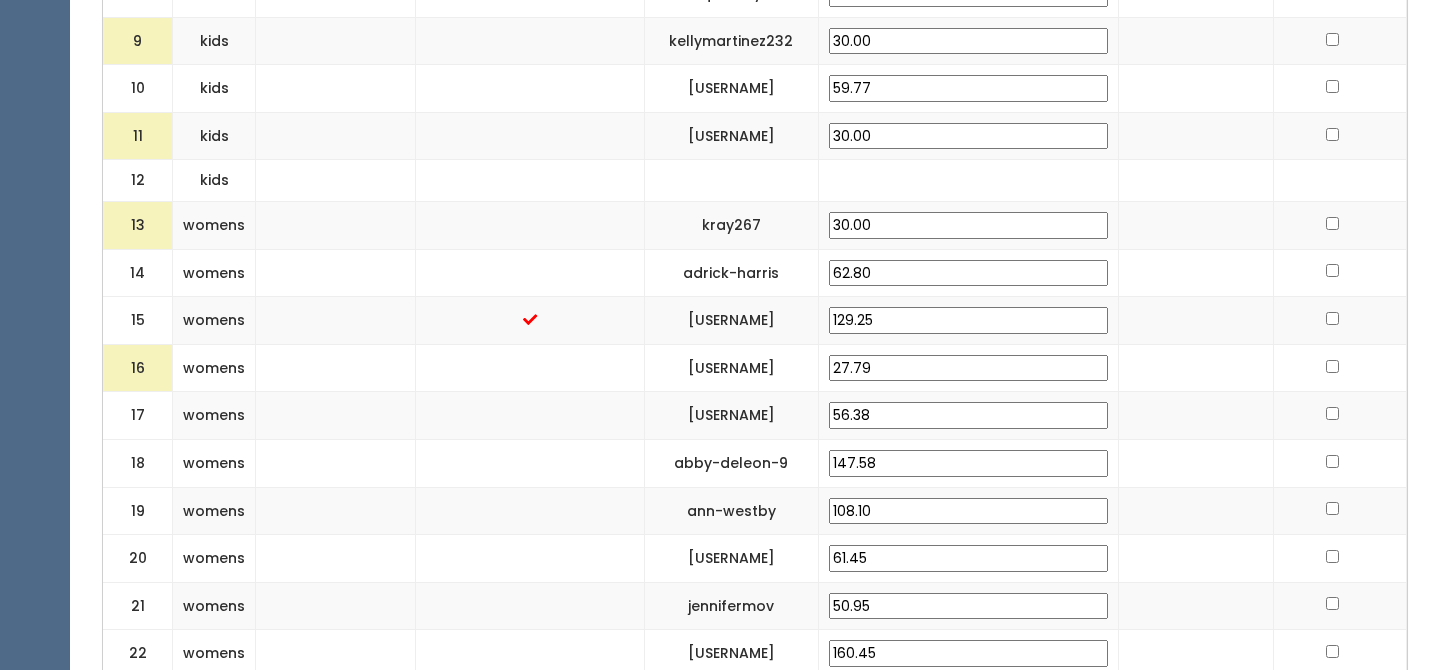 click on "27.79" at bounding box center (968, 368) 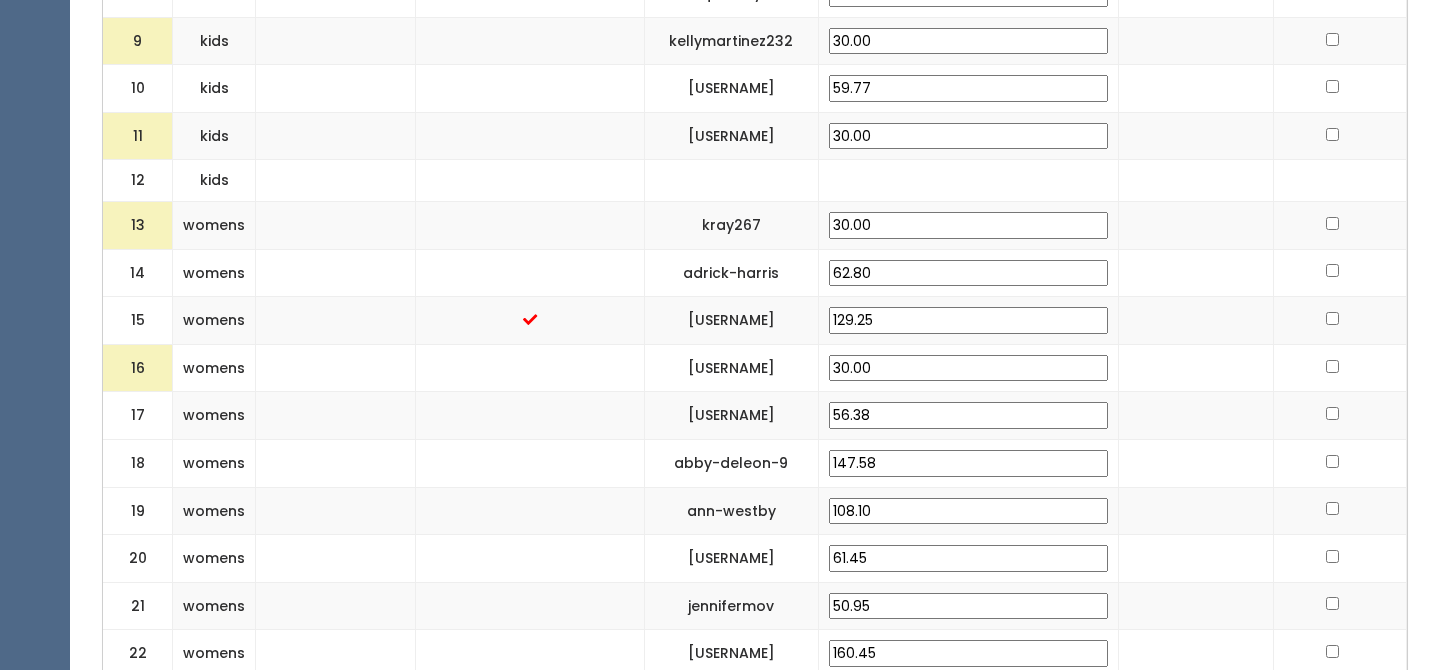 type on "30.00" 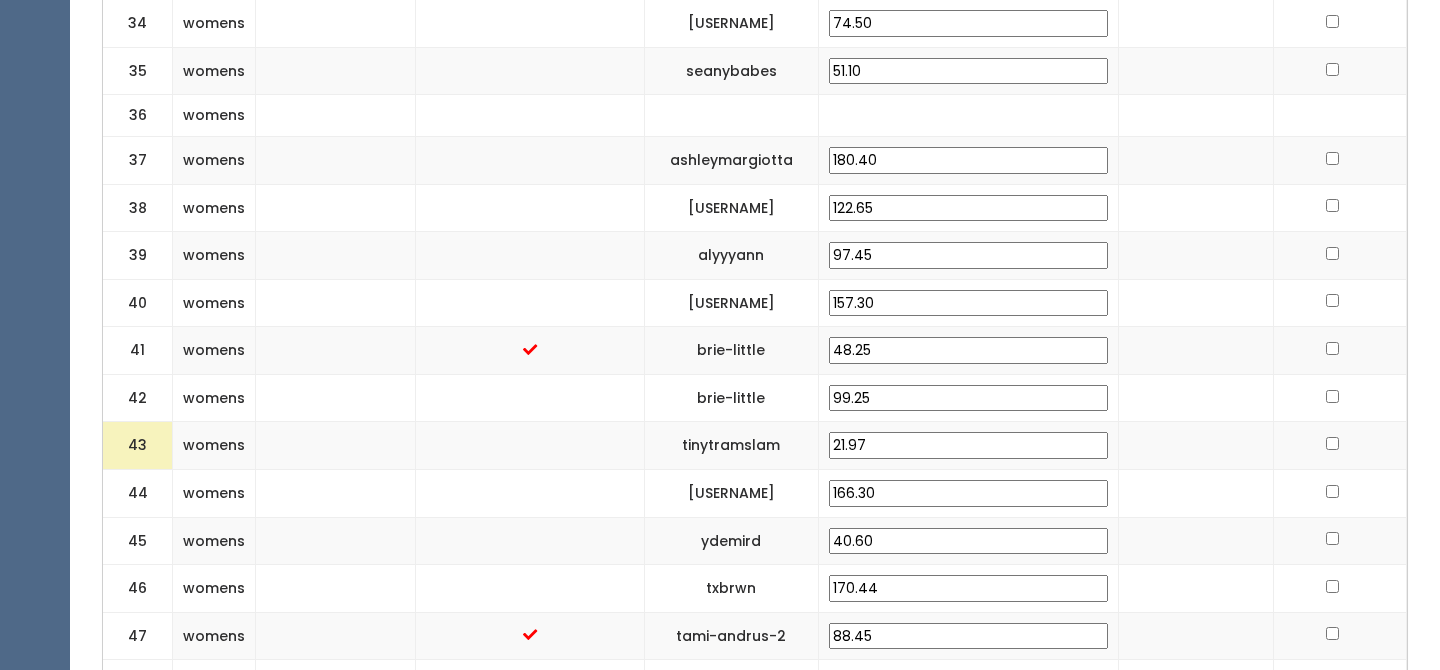 scroll, scrollTop: 2397, scrollLeft: 0, axis: vertical 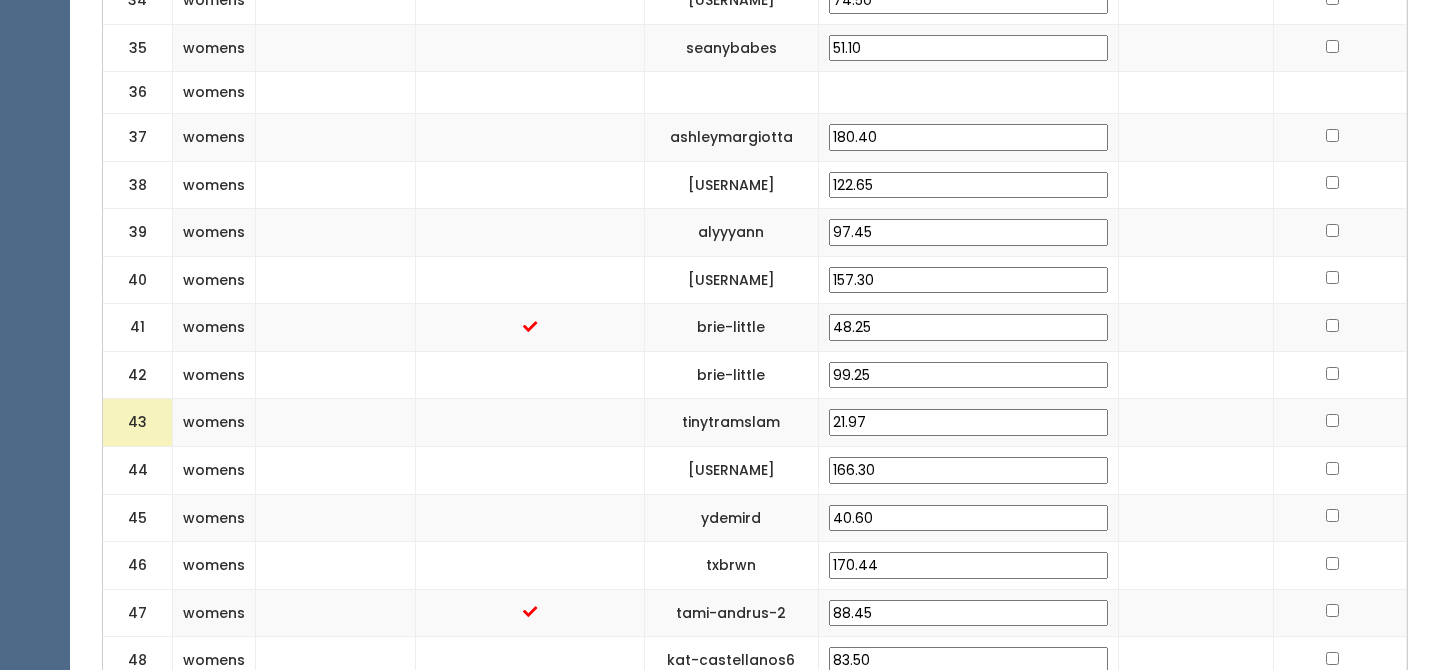 click on "21.97" at bounding box center [968, 422] 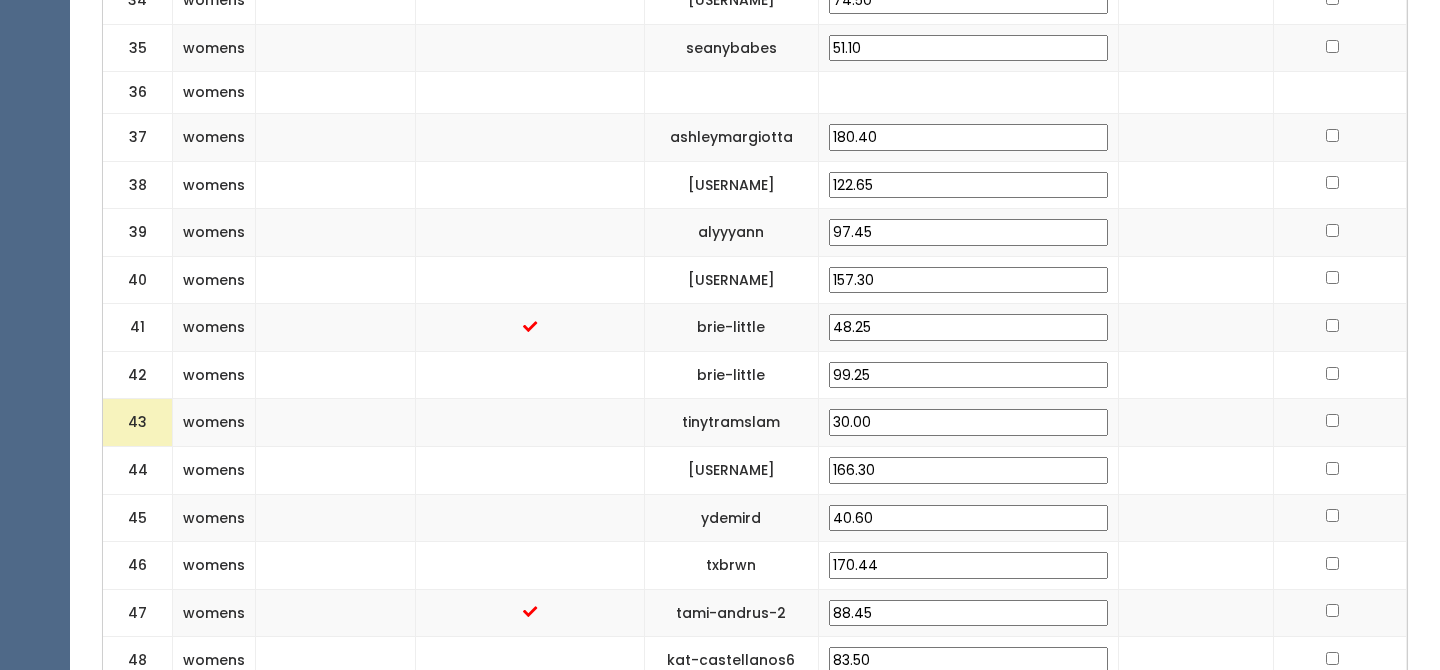 type on "30.00" 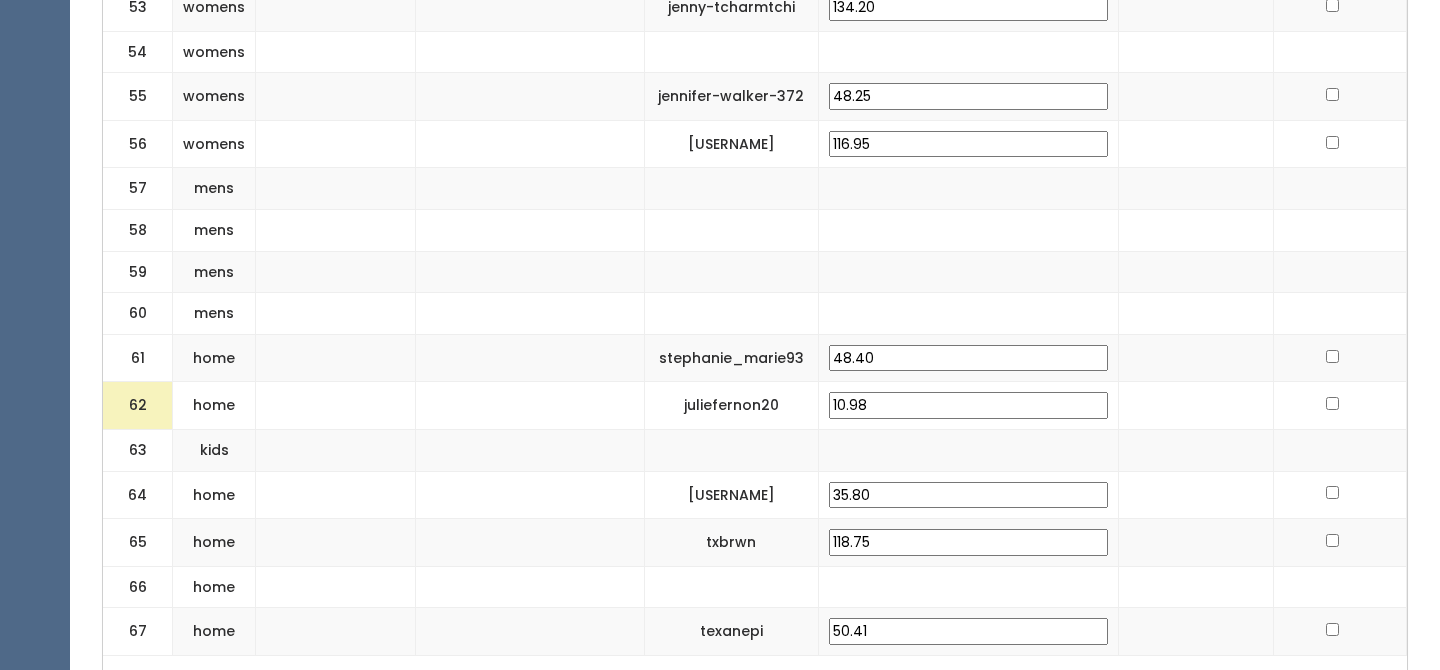 scroll, scrollTop: 3333, scrollLeft: 0, axis: vertical 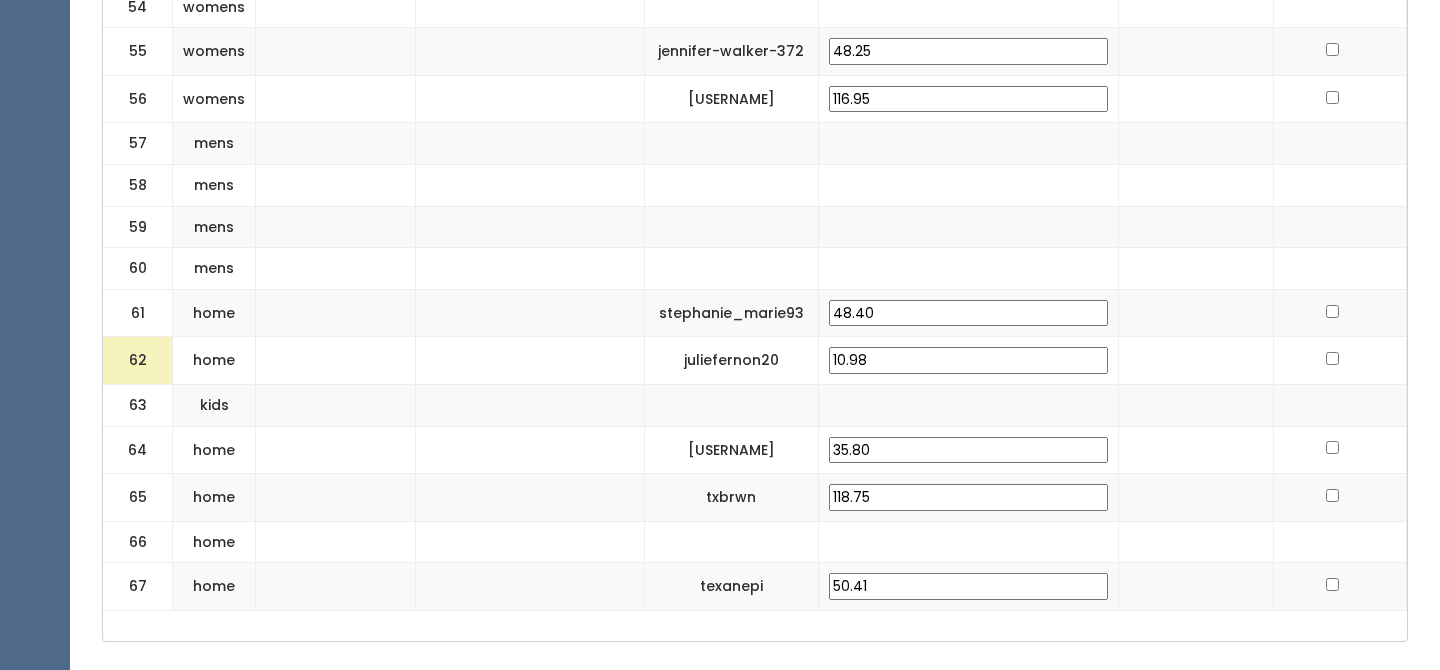 click on "10.98" at bounding box center (968, 361) 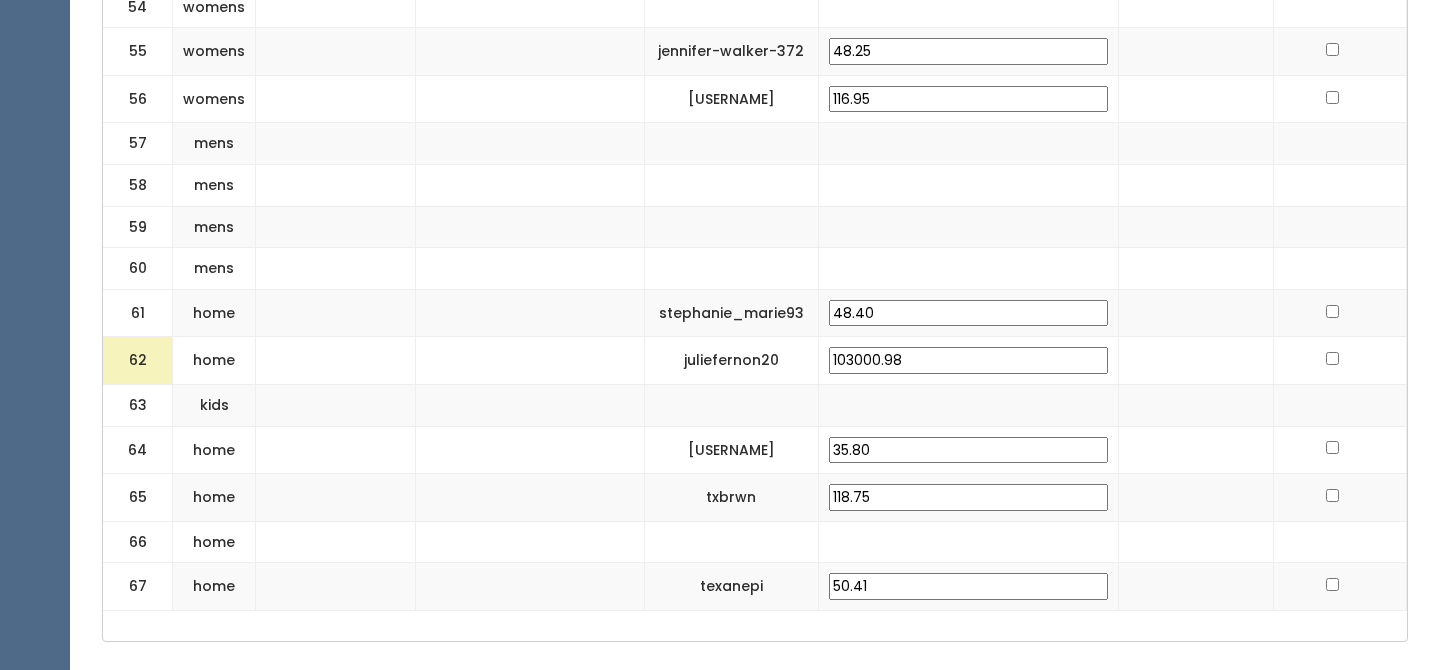 click on "103000.98" at bounding box center (968, 360) 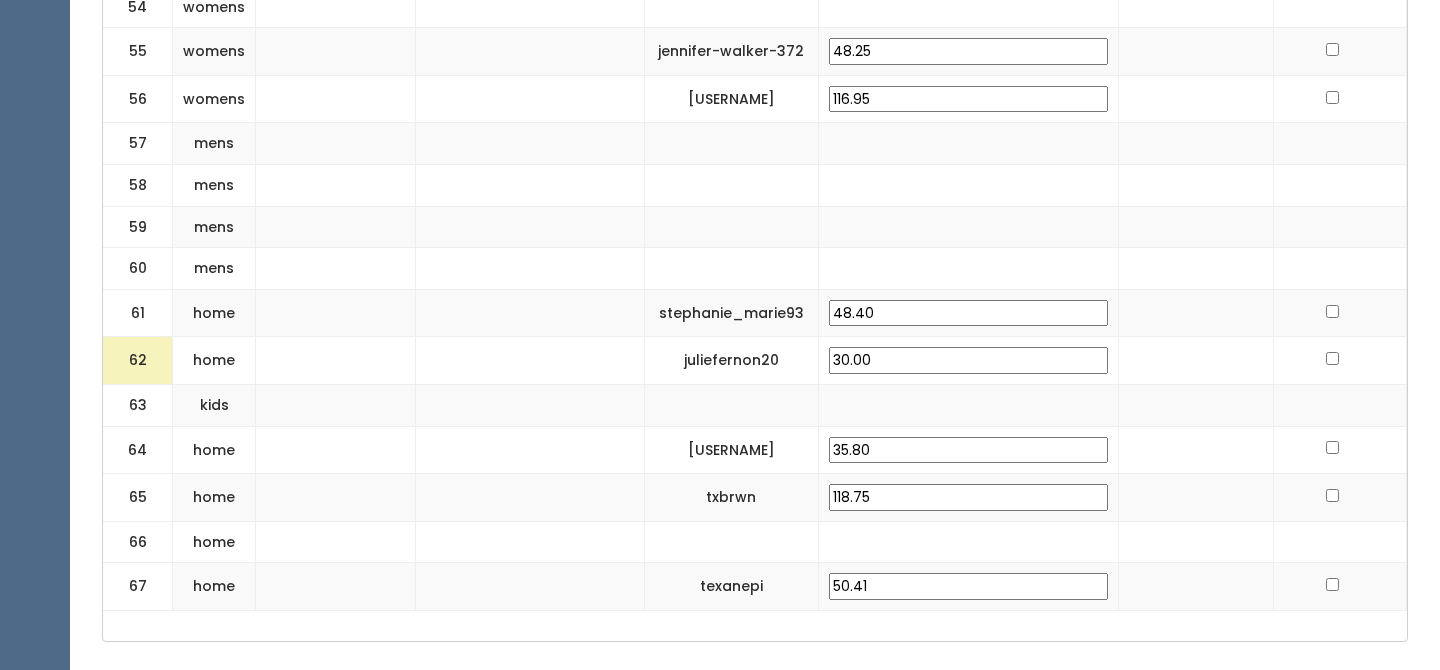 type on "30.00" 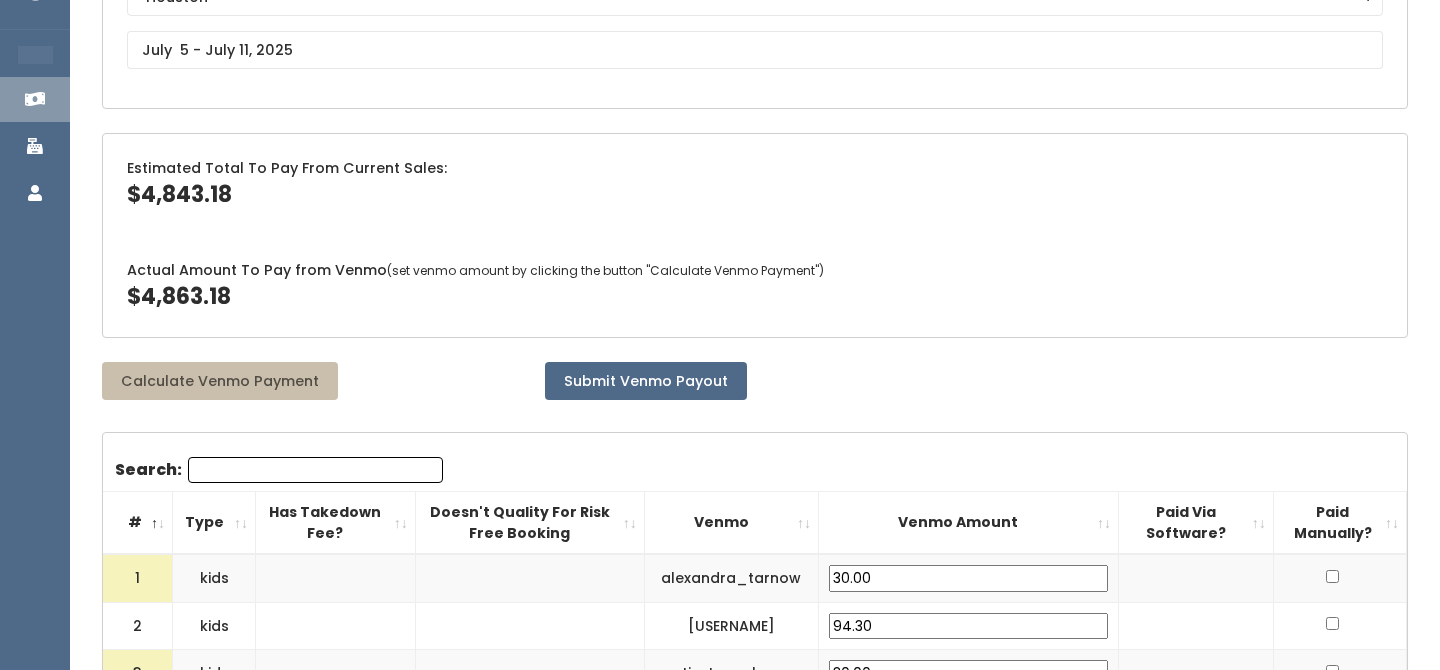 scroll, scrollTop: 264, scrollLeft: 0, axis: vertical 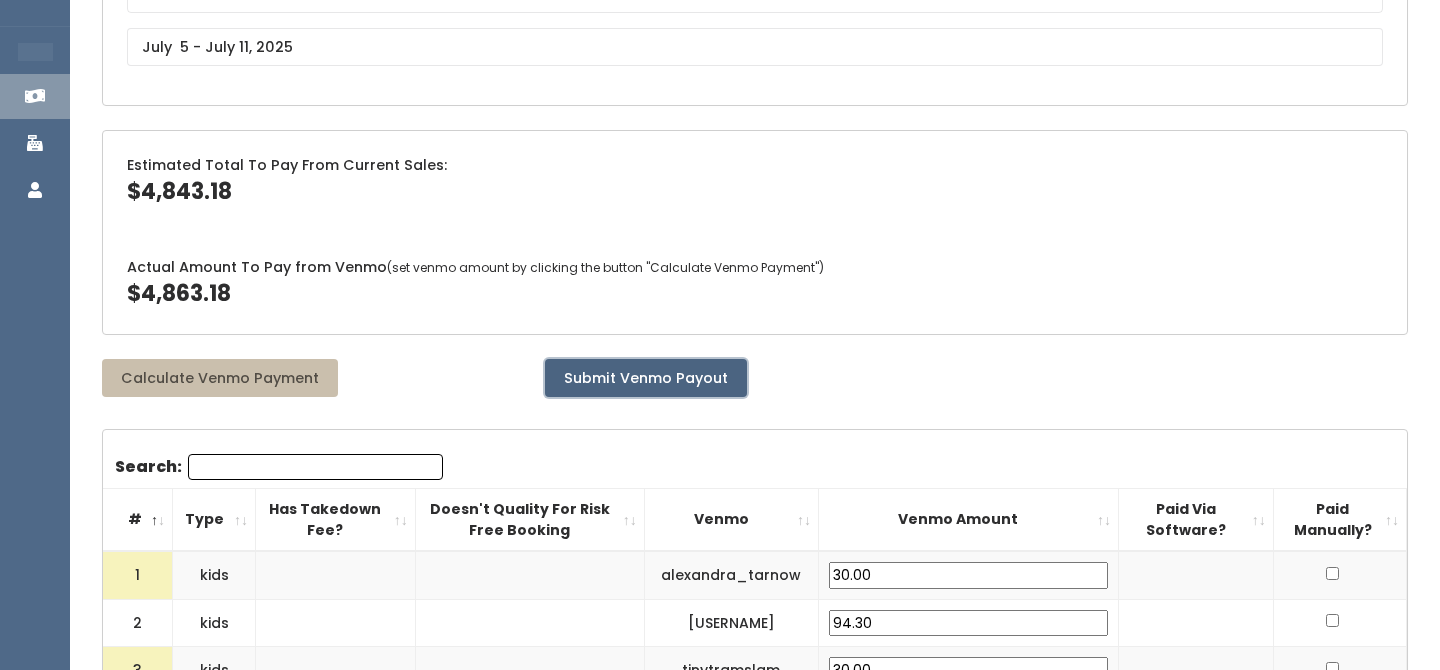 click on "Submit Venmo Payout" at bounding box center (646, 378) 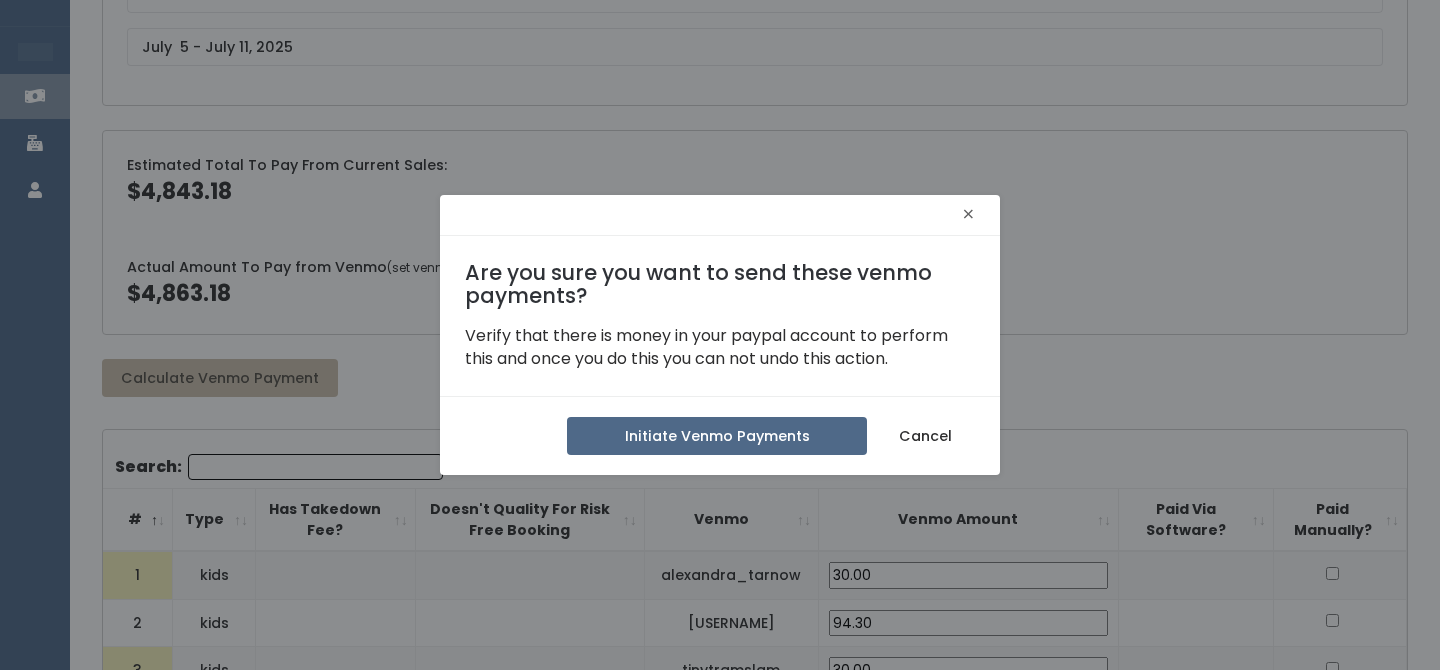 click on "×" at bounding box center [968, 215] 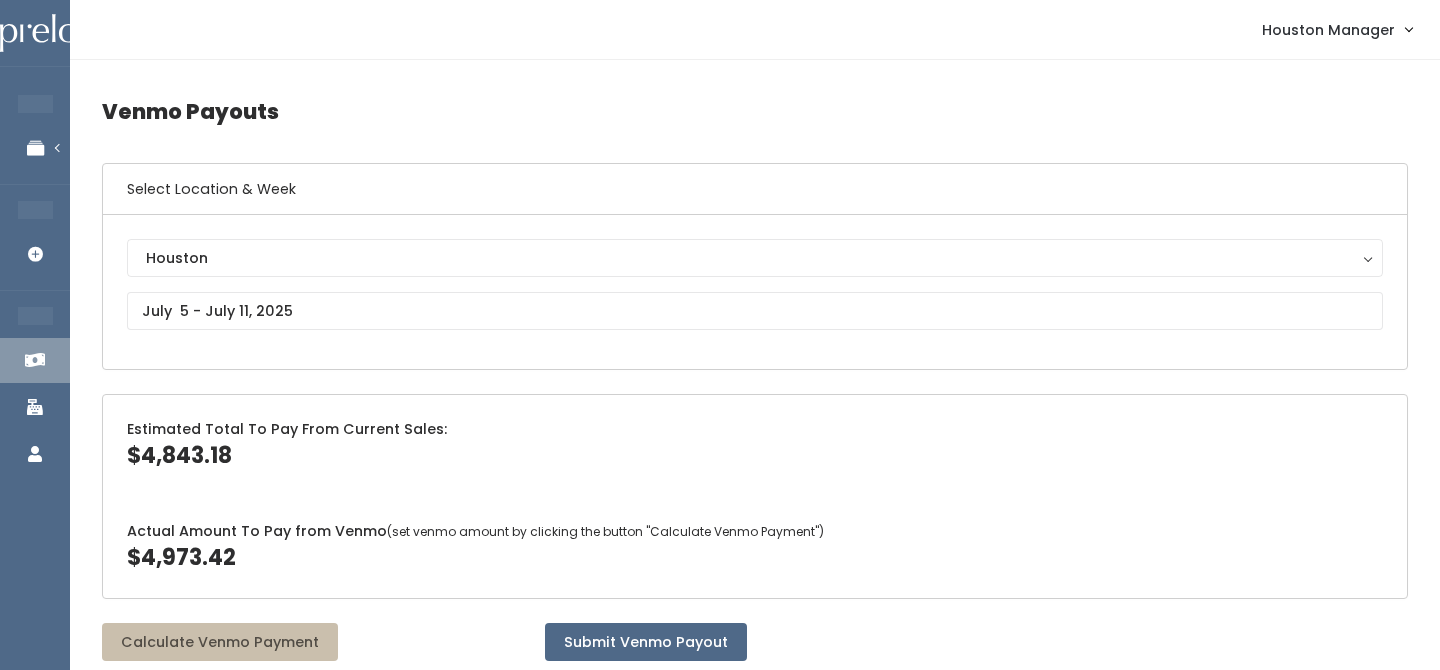 scroll, scrollTop: 263, scrollLeft: 0, axis: vertical 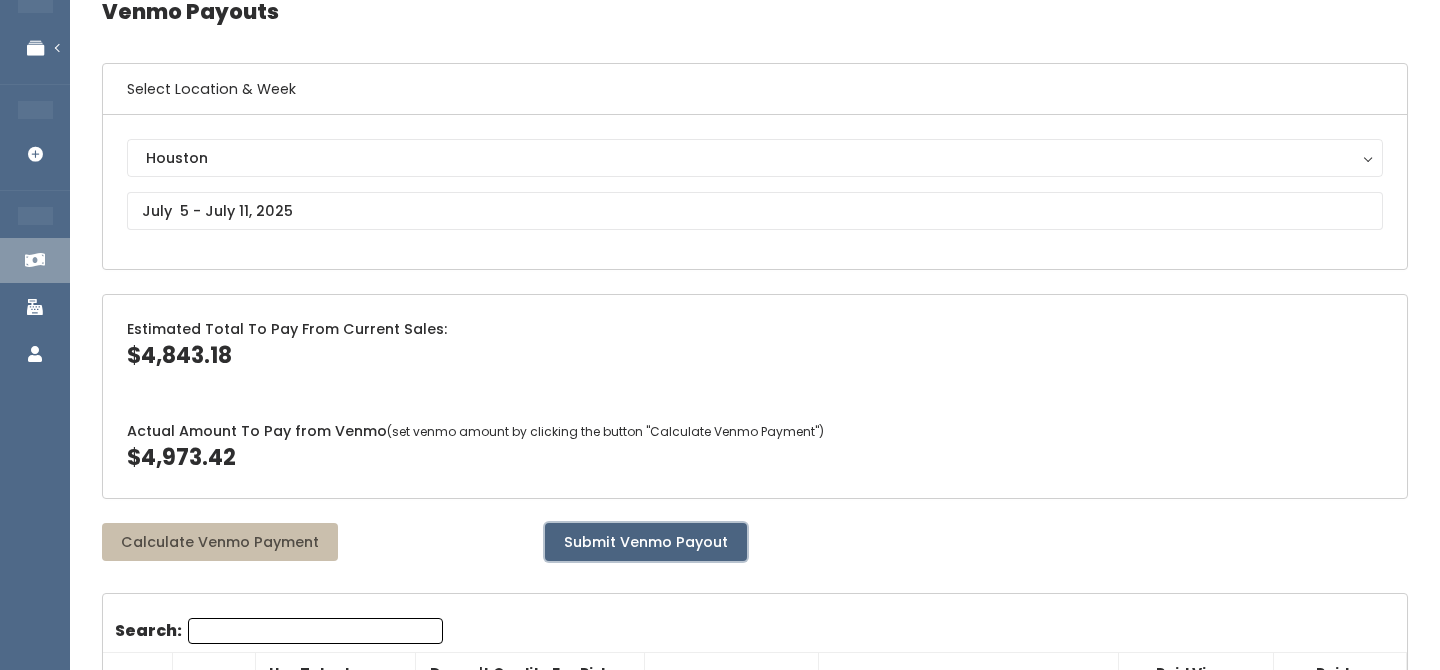 click on "Submit Venmo Payout" at bounding box center (646, 542) 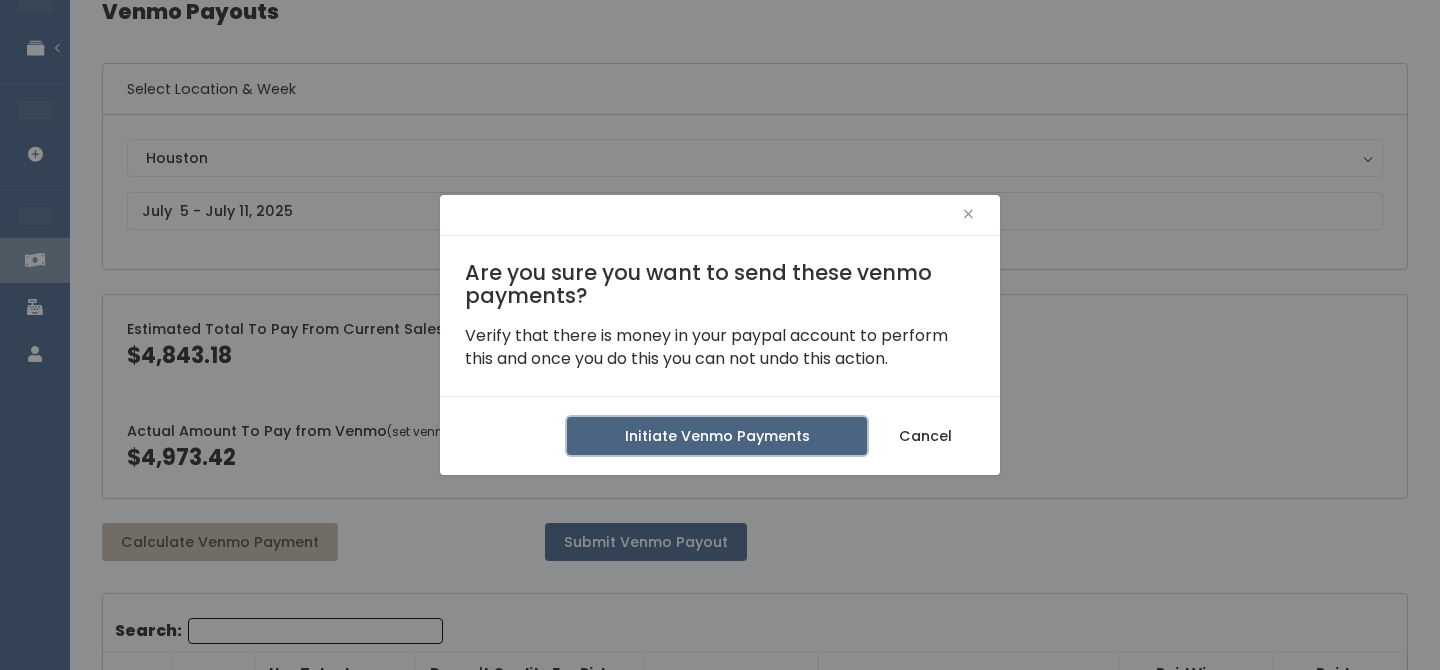 click on "Initiate Venmo Payments" at bounding box center [717, 436] 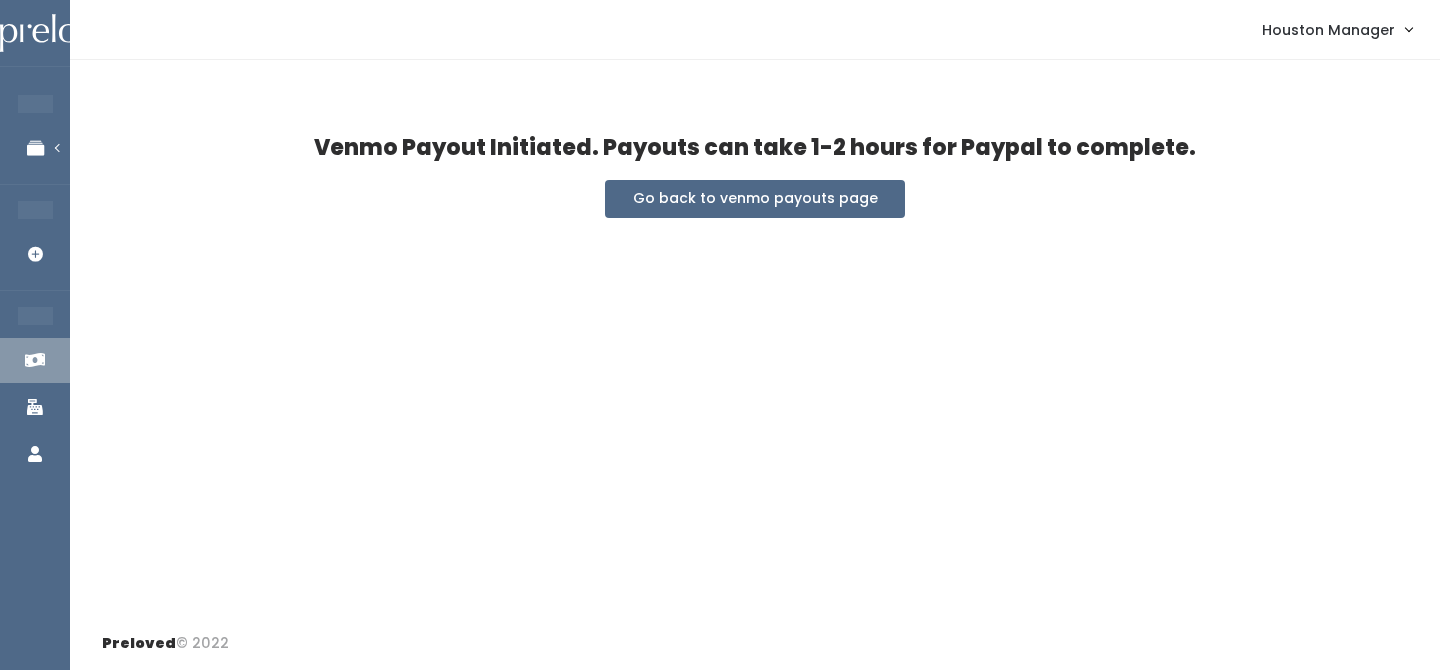 scroll, scrollTop: 0, scrollLeft: 0, axis: both 